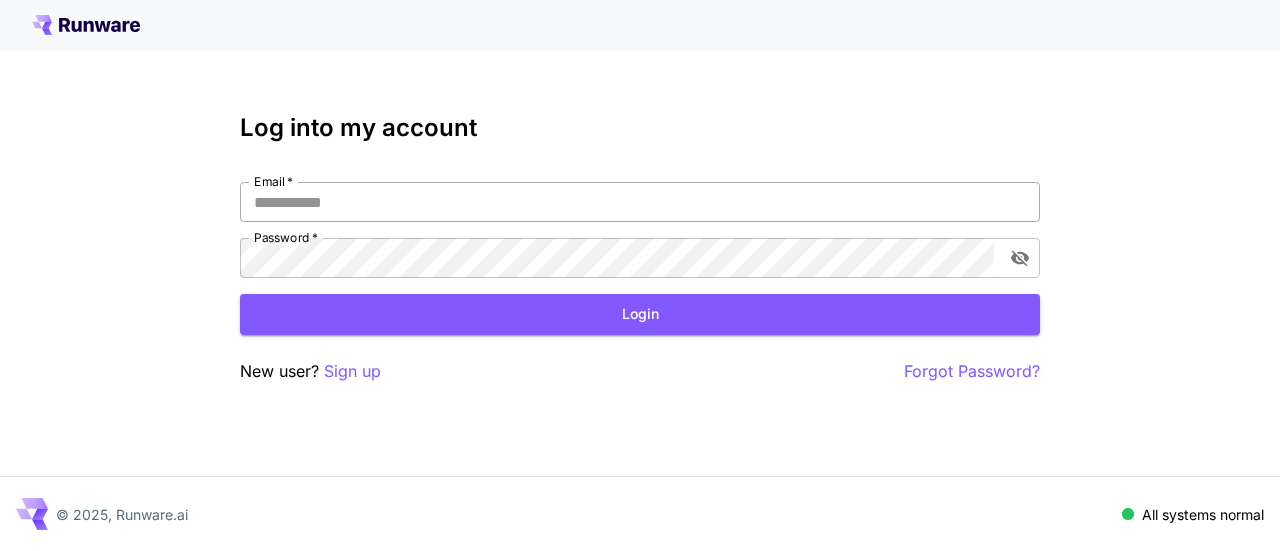 scroll, scrollTop: 0, scrollLeft: 0, axis: both 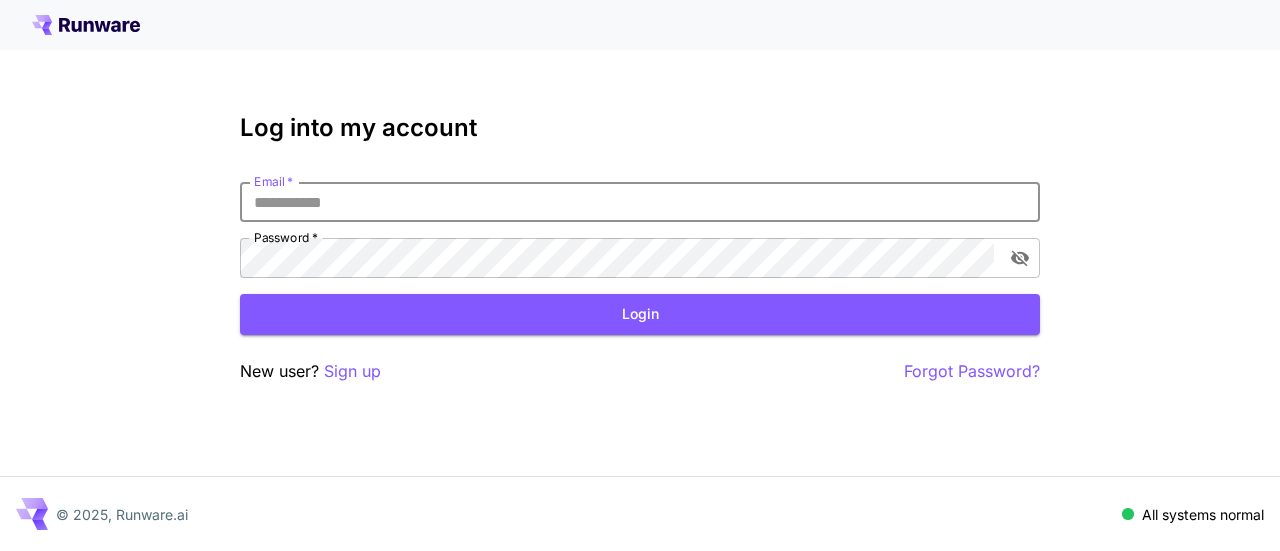 click on "Email   *" at bounding box center (640, 202) 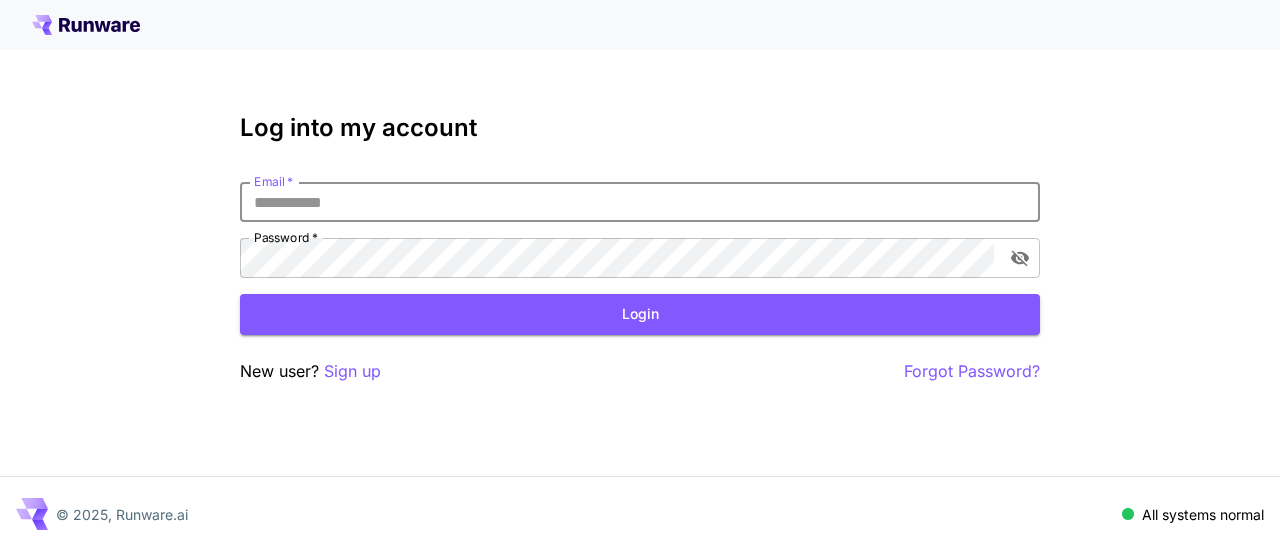 click 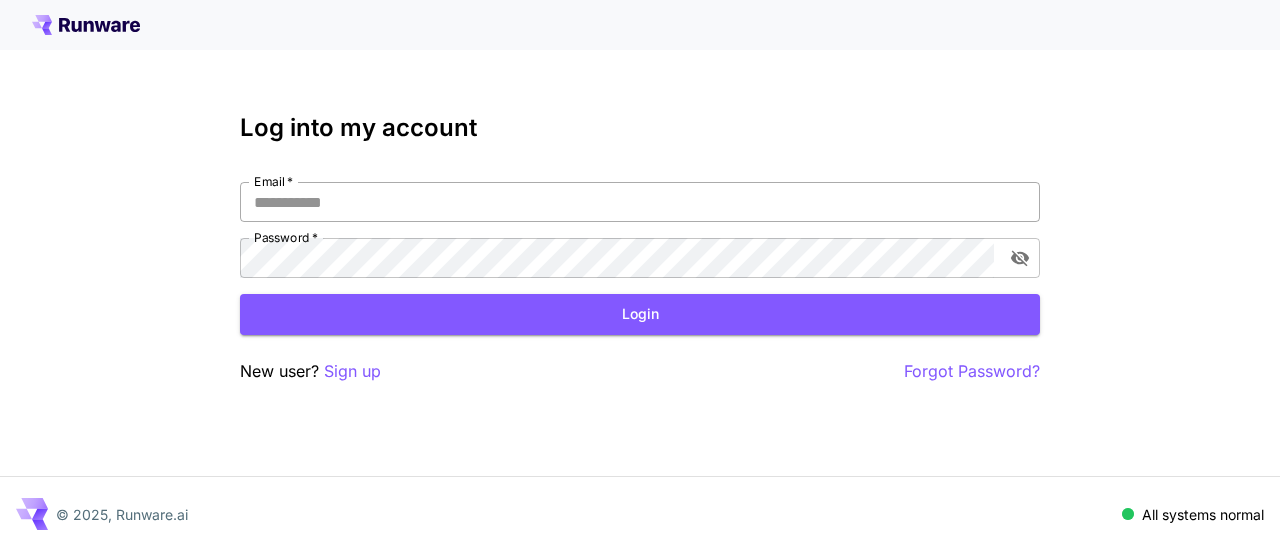 click on "Email   *" at bounding box center [640, 202] 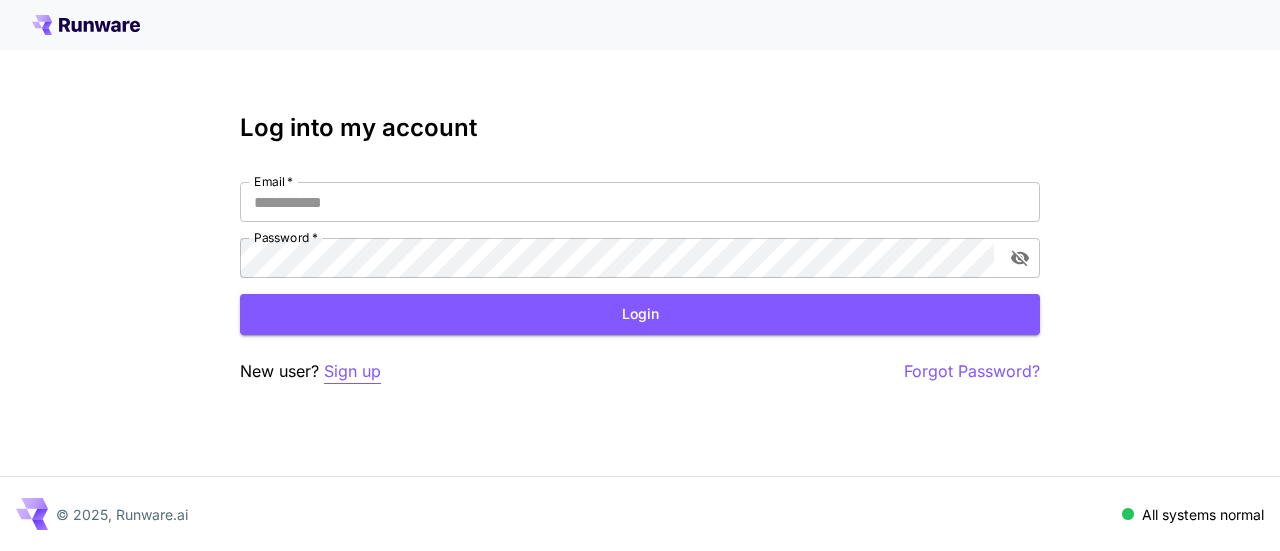 click on "Sign up" at bounding box center (352, 371) 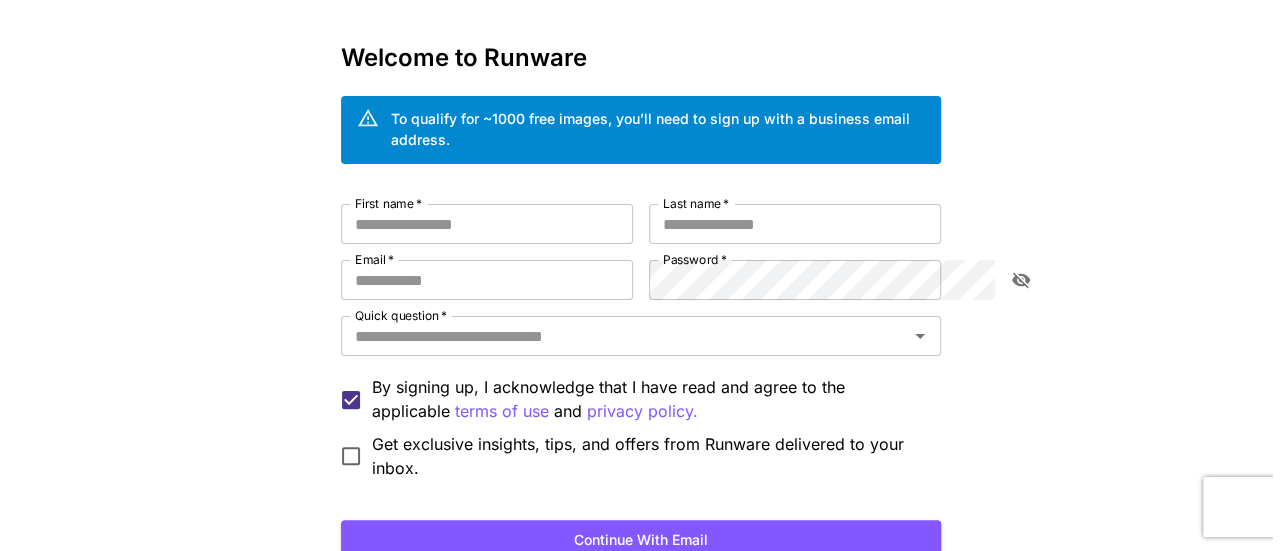 scroll, scrollTop: 0, scrollLeft: 0, axis: both 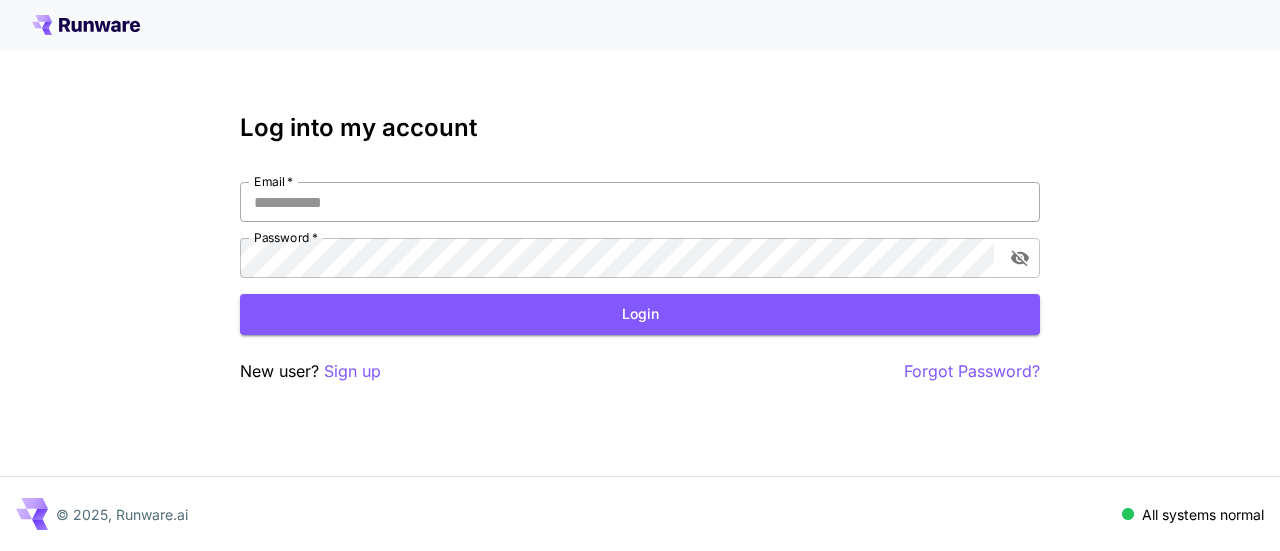click on "Email   *" at bounding box center (640, 202) 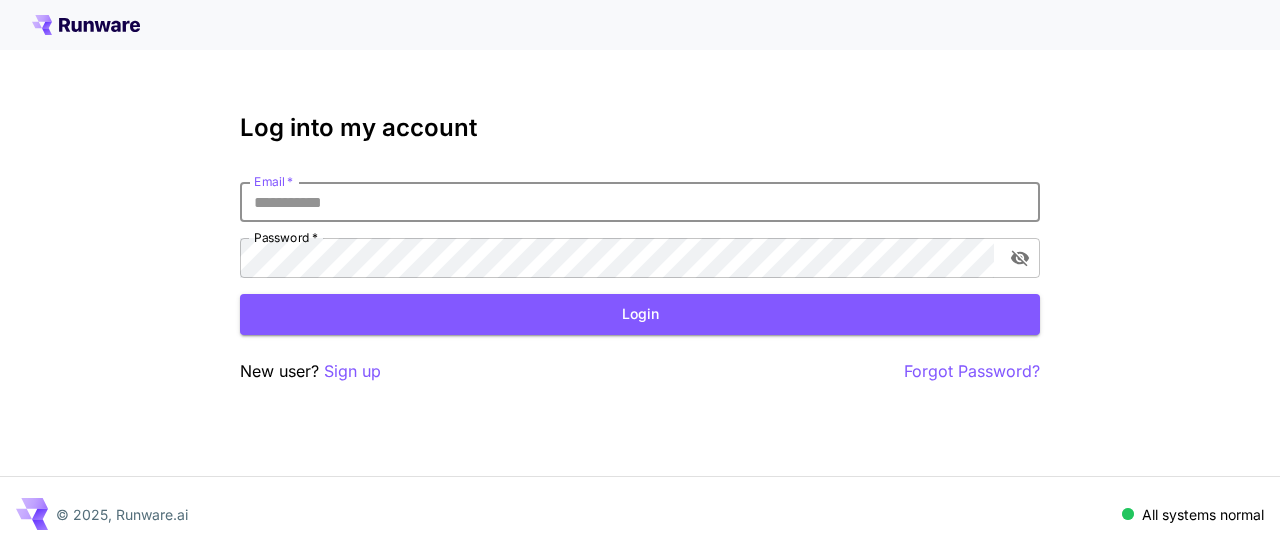 type on "**********" 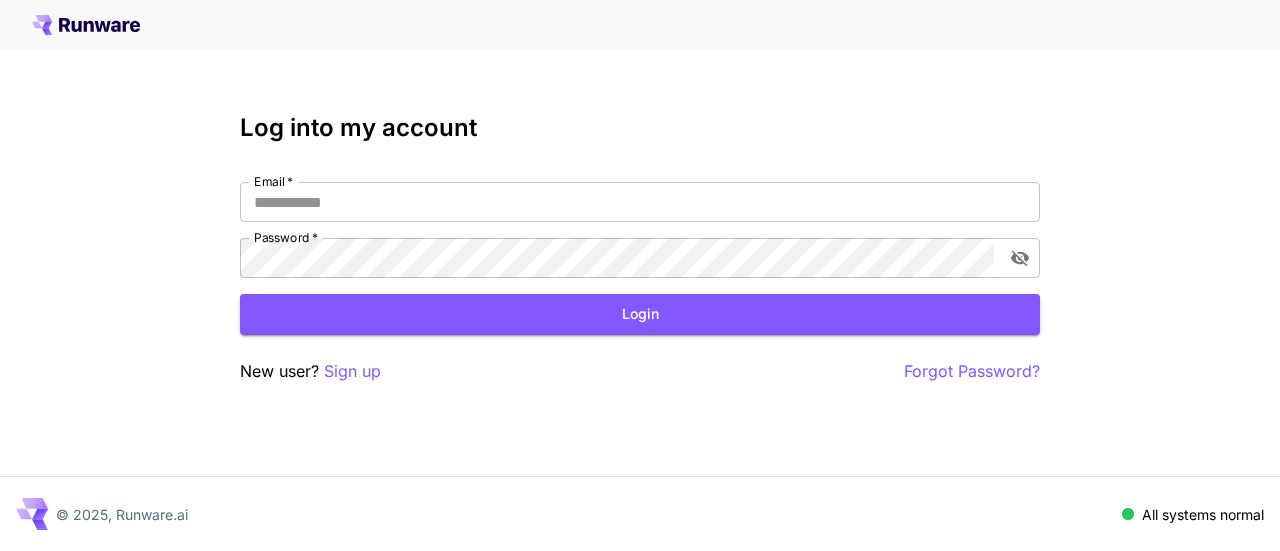 scroll, scrollTop: 0, scrollLeft: 0, axis: both 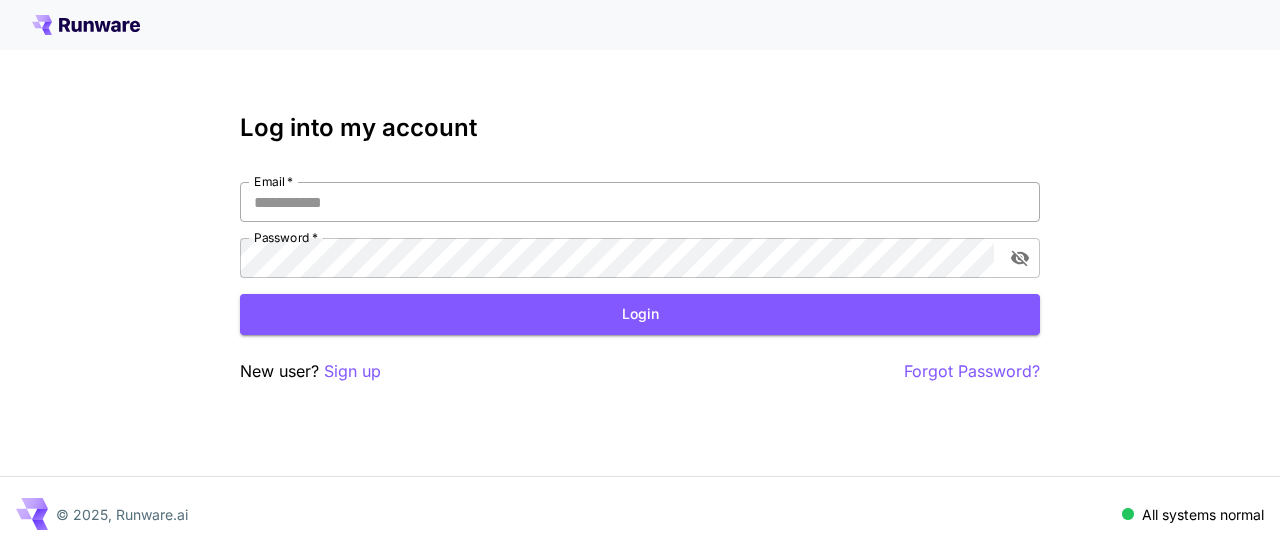 click on "Email   *" at bounding box center [640, 202] 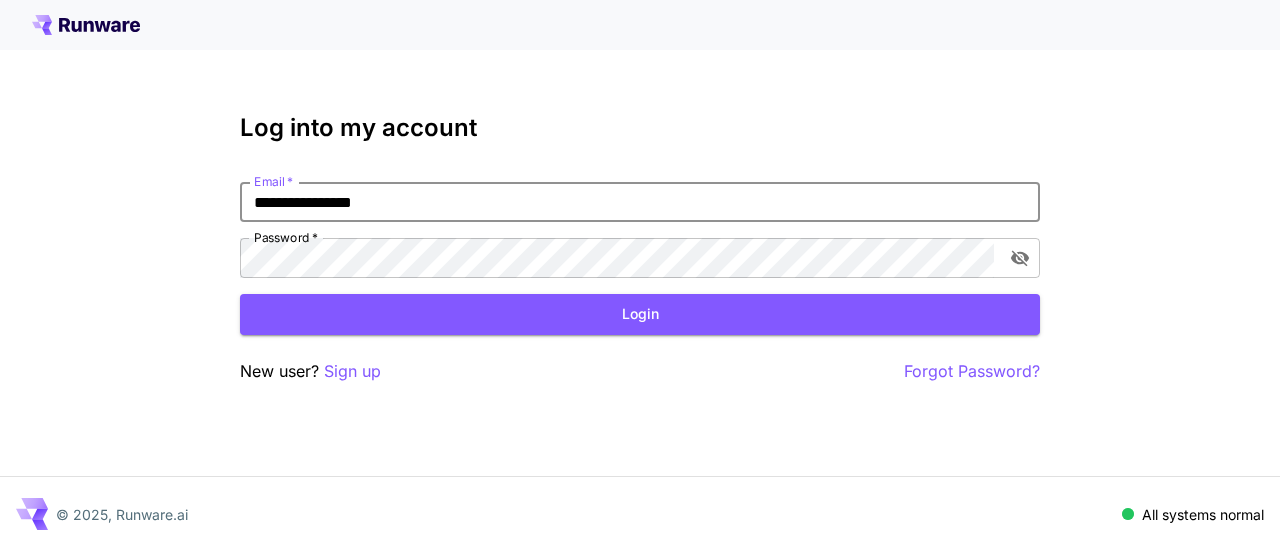 type on "**********" 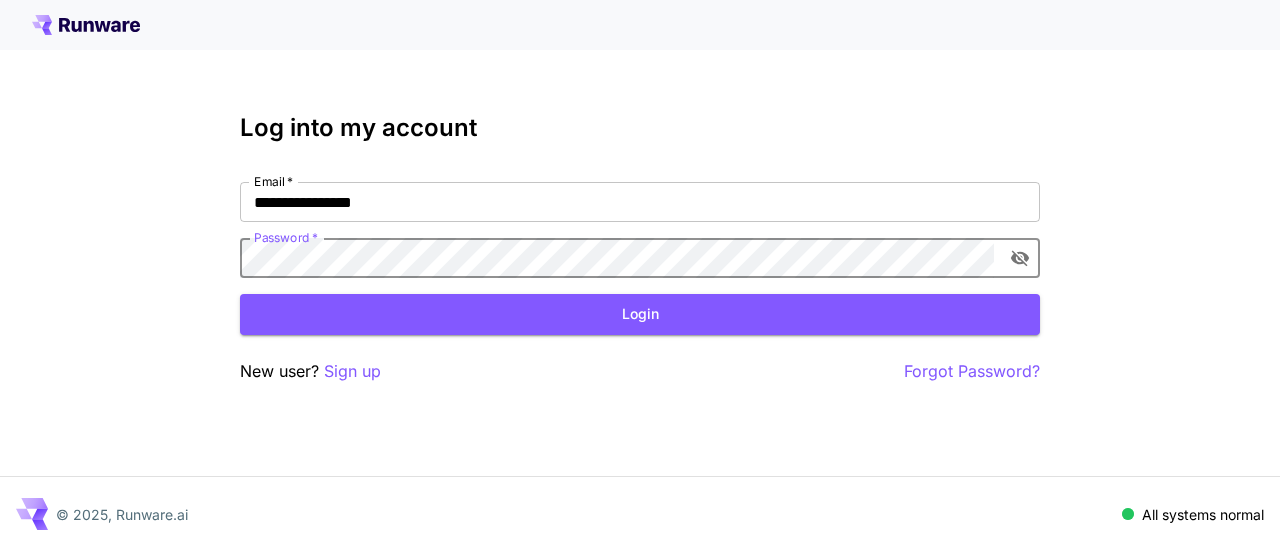 click on "Login" at bounding box center (640, 314) 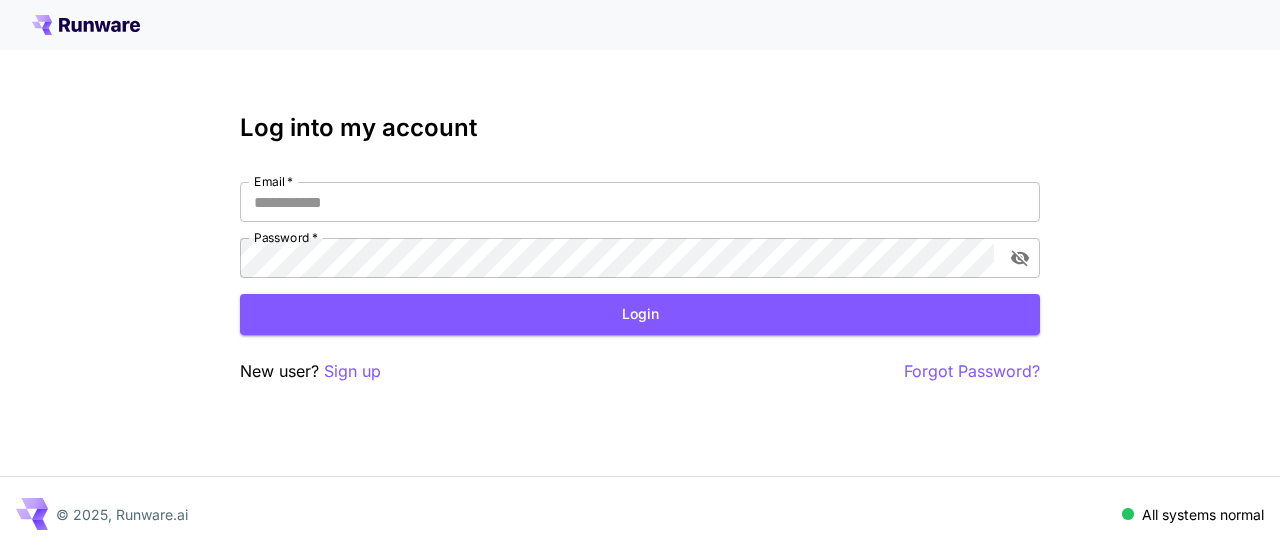 scroll, scrollTop: 0, scrollLeft: 0, axis: both 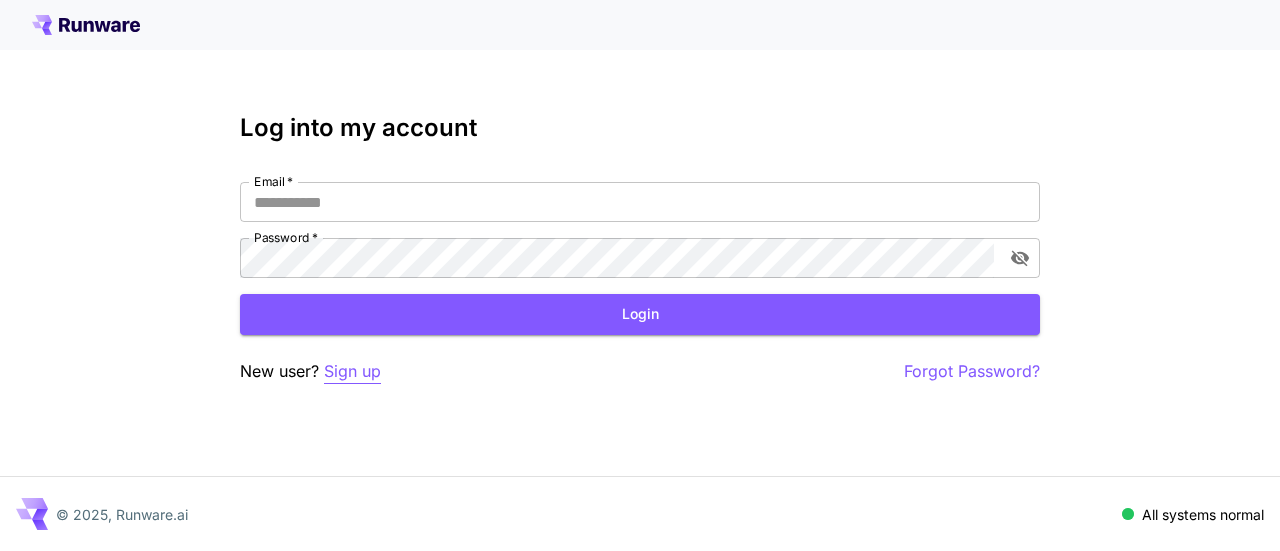 click on "Sign up" at bounding box center [352, 371] 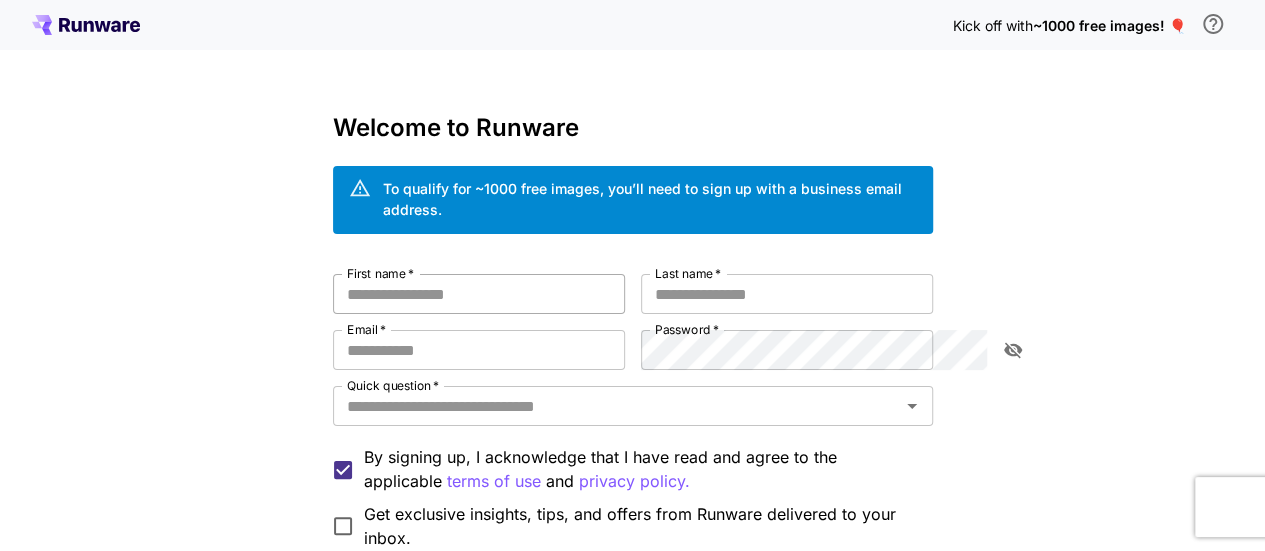 click on "First name   *" at bounding box center [479, 294] 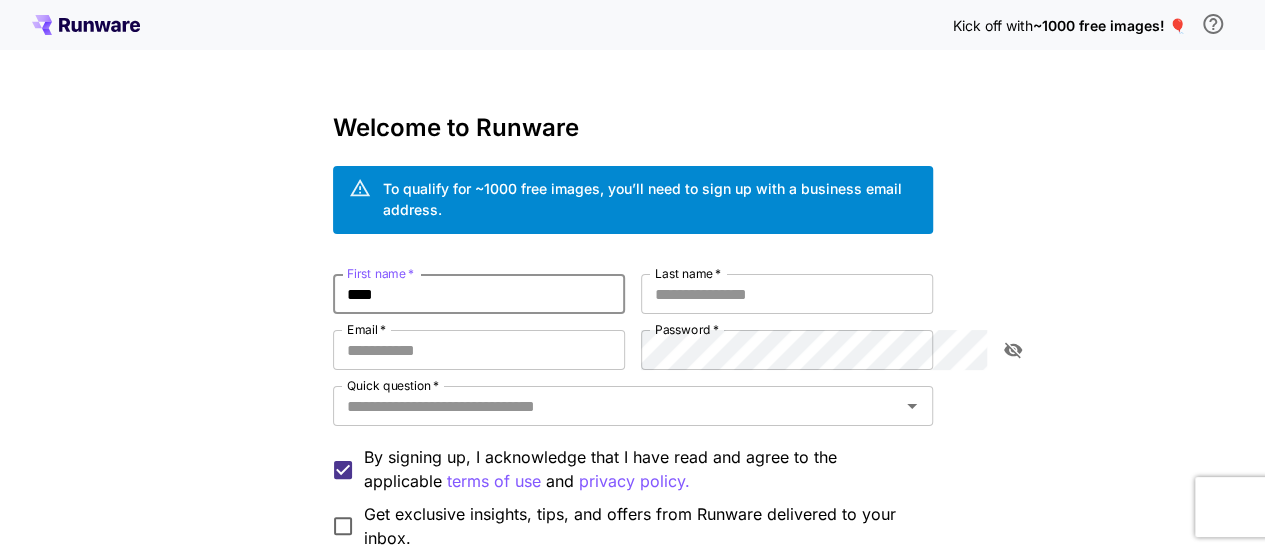 type on "****" 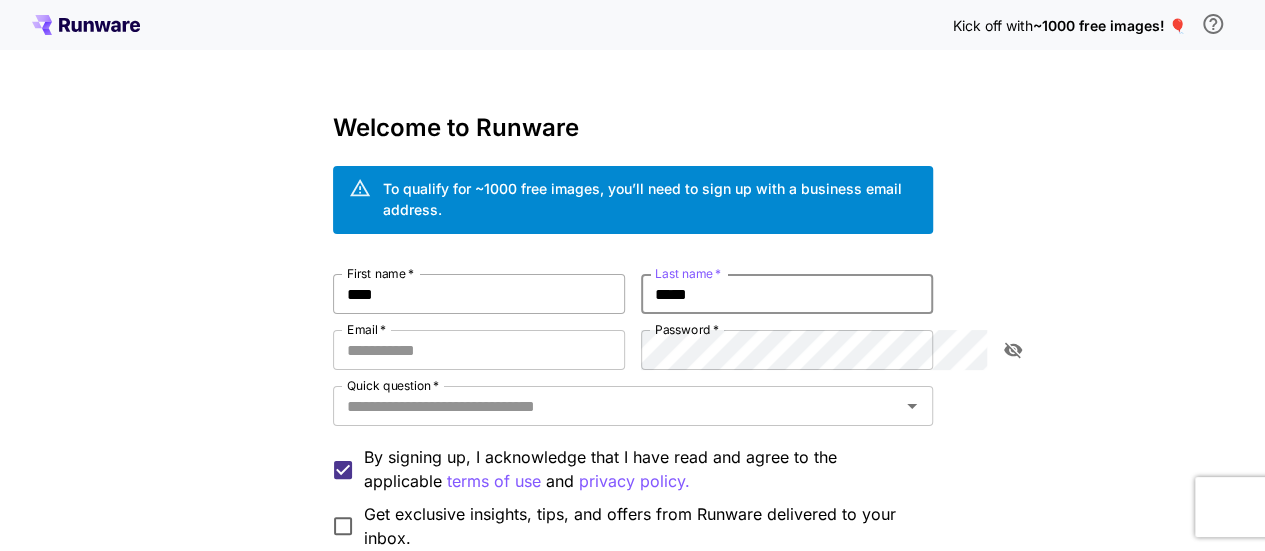type on "*****" 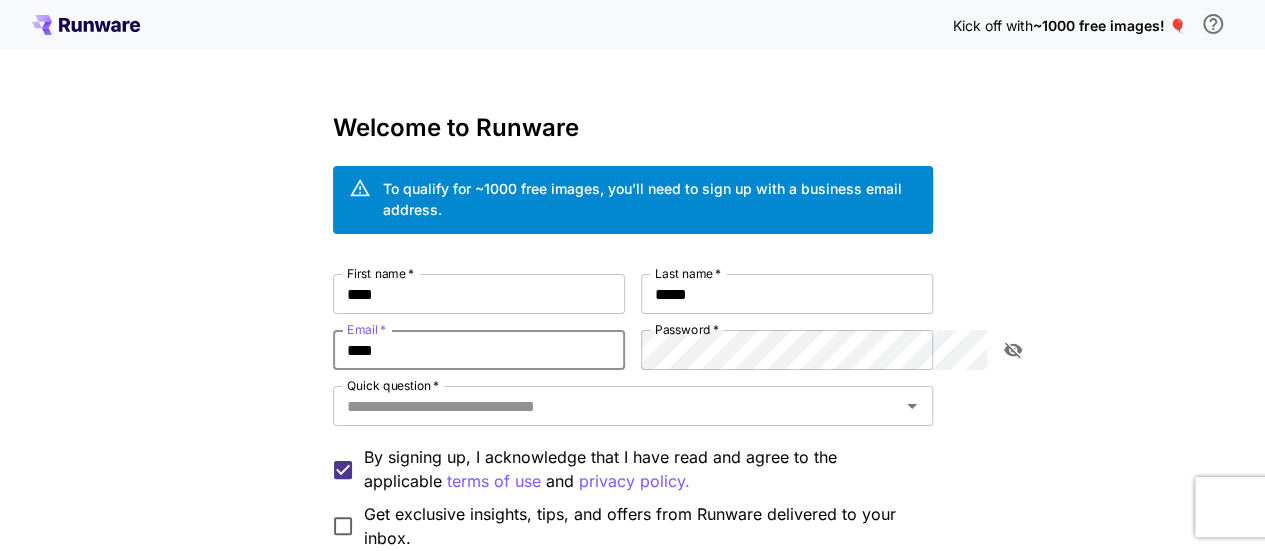 type on "**********" 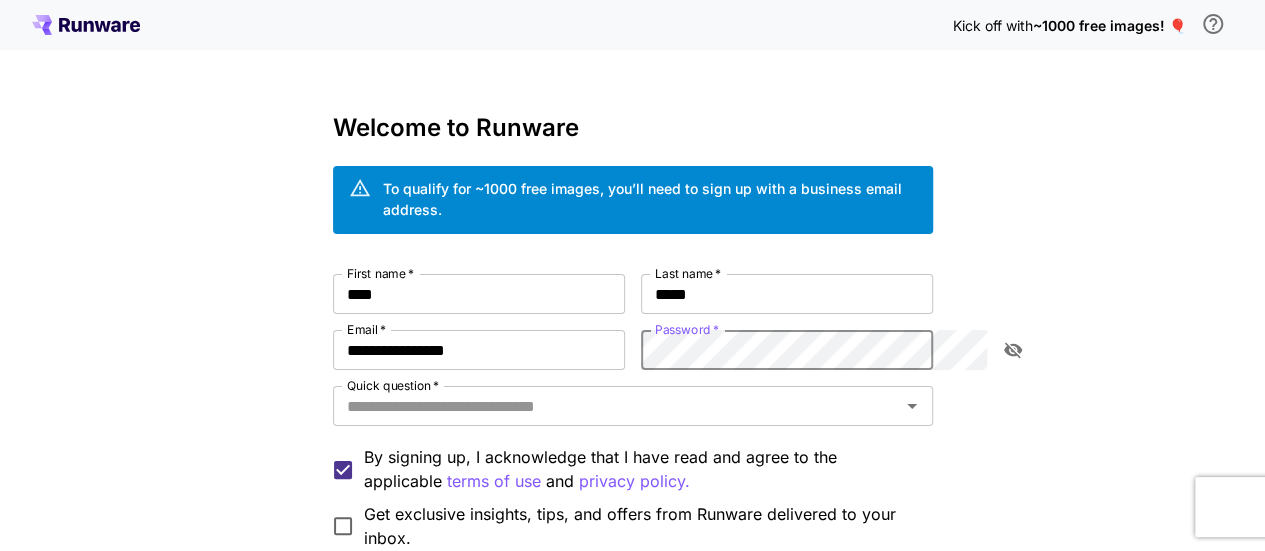 click 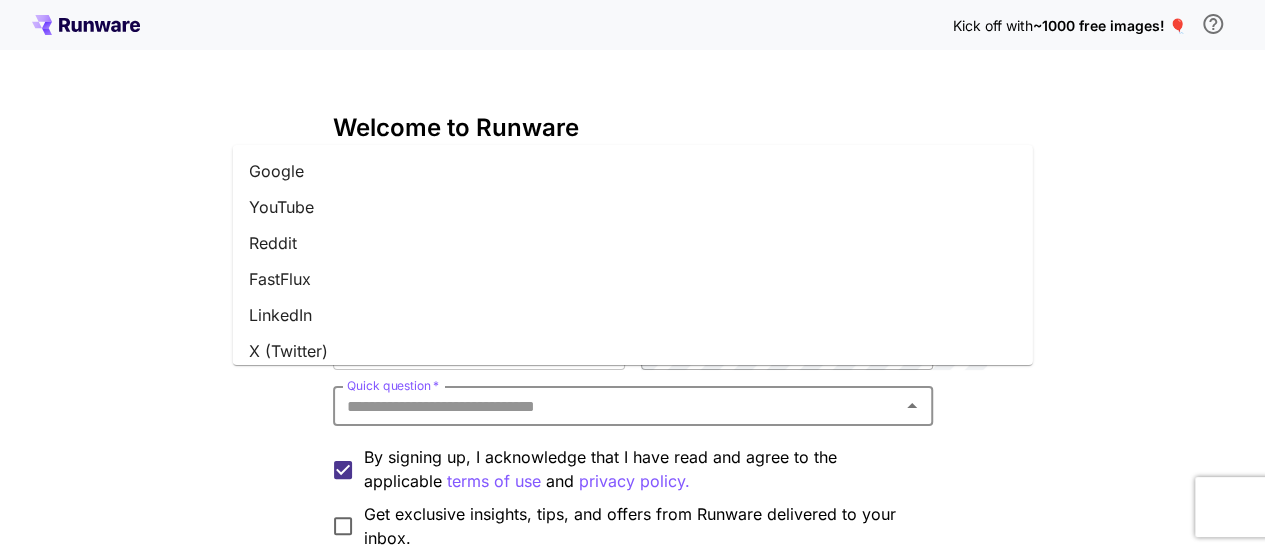 click on "Quick question   *" at bounding box center [616, 406] 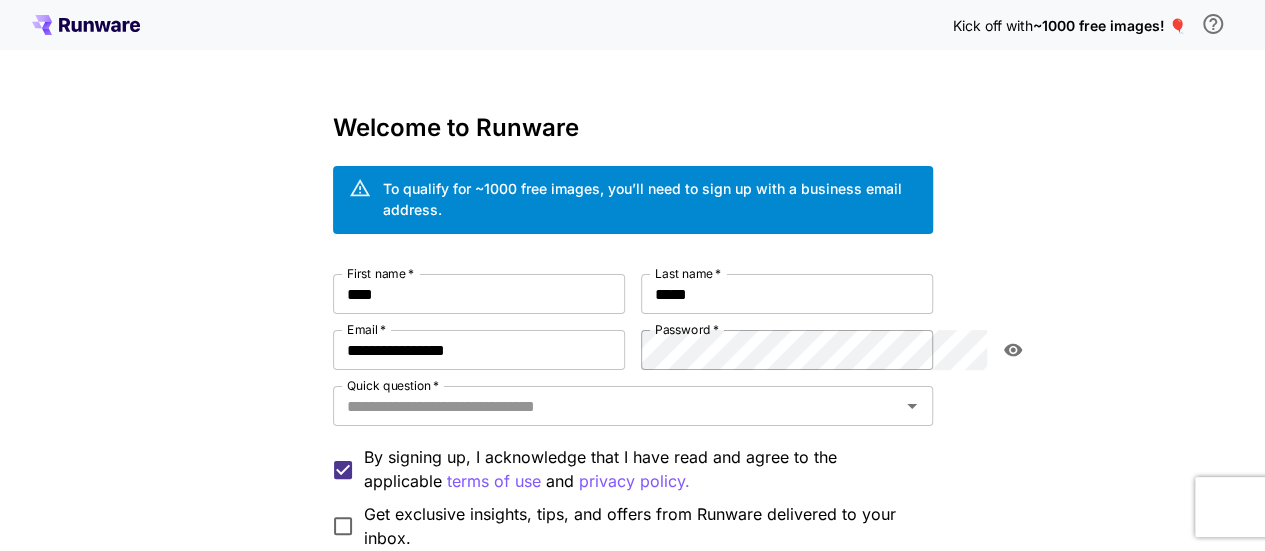 click on "Kick off with  ~1000 free images! 🎈 Welcome to Runware To qualify for ~1000 free images, you’ll need to sign up with a business email address. First name   * [FIRST] First name   * Last name   * [LAST] Last name   * Email   * [EMAIL] Email   * Password   * Password   * Quick question   * Quick question   * By signing up, I acknowledge that I have read and agree to the applicable   terms of use     and   privacy policy.   Get exclusive insights, tips, and offers from Runware delivered to your inbox. Continue with email Have an account?   Sign in © 2025, Runware.ai All systems normal" at bounding box center (632, 389) 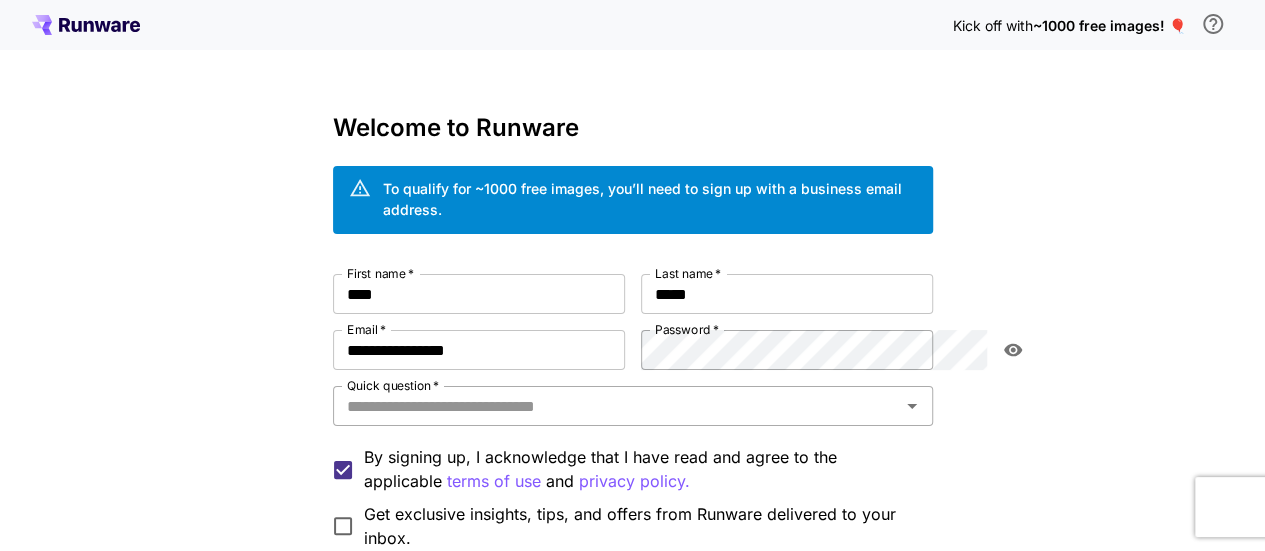 click on "Quick question   *" at bounding box center [616, 406] 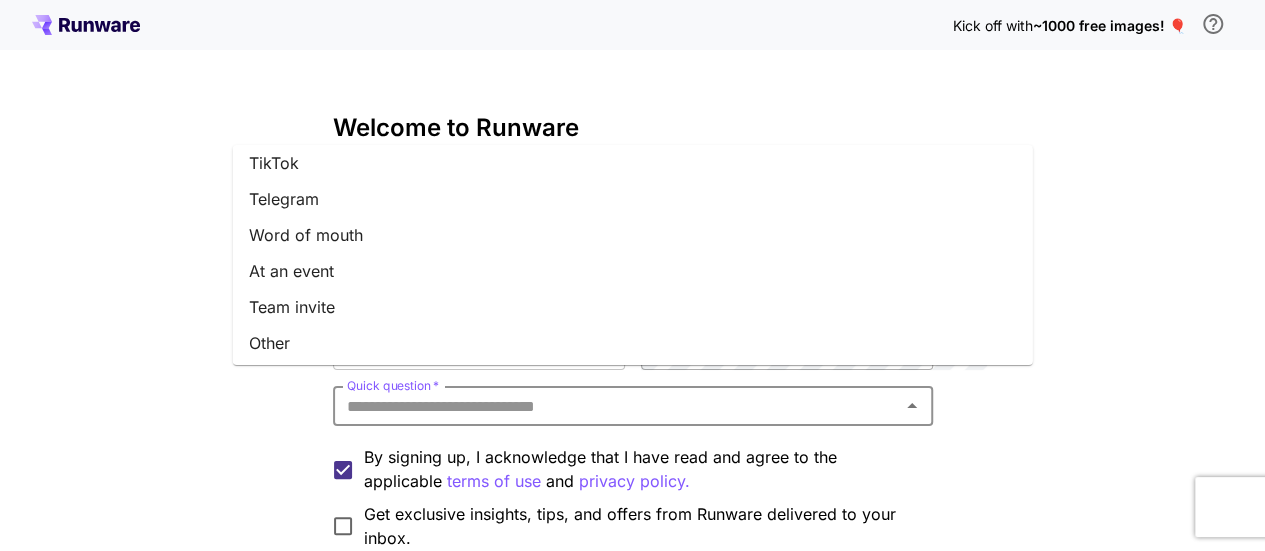scroll, scrollTop: 335, scrollLeft: 0, axis: vertical 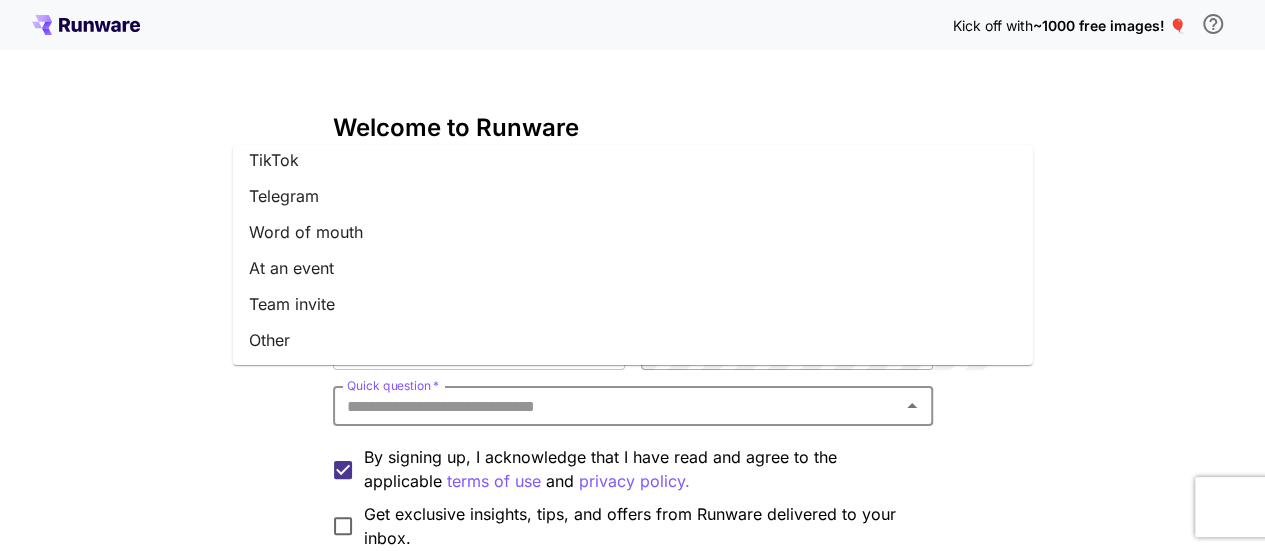 click on "Other" at bounding box center [633, 340] 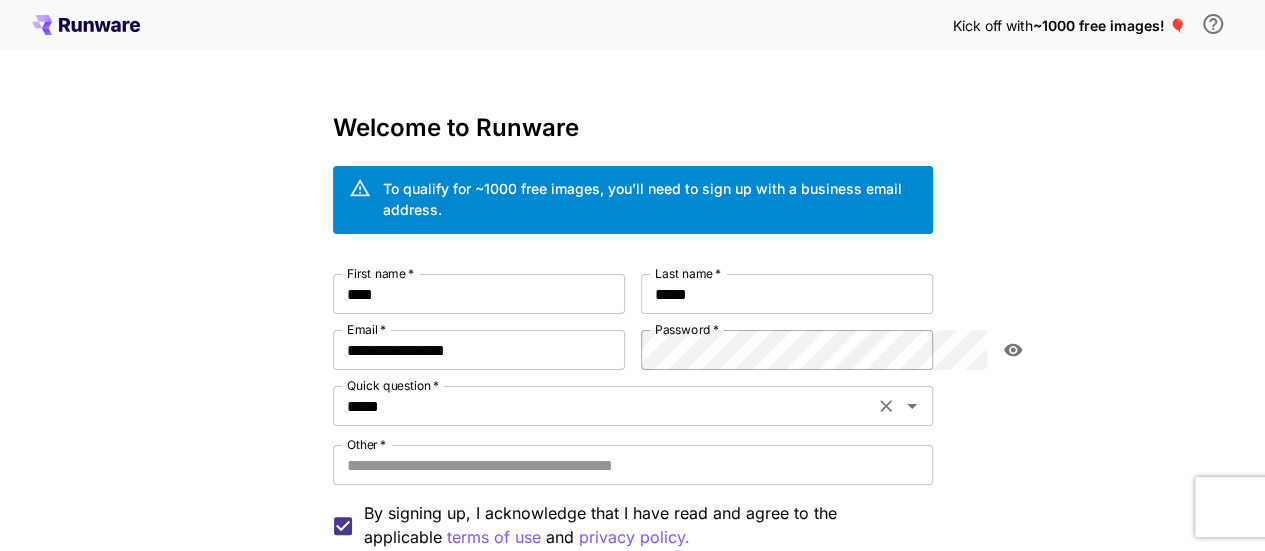 click on "Quick question   *" at bounding box center (393, 385) 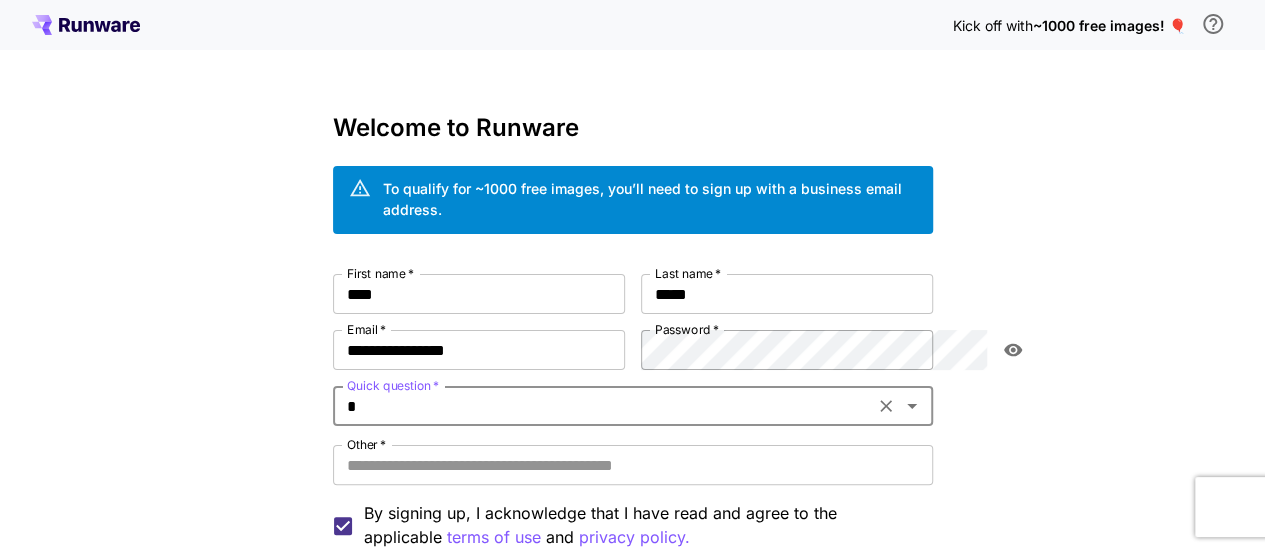 type on "**" 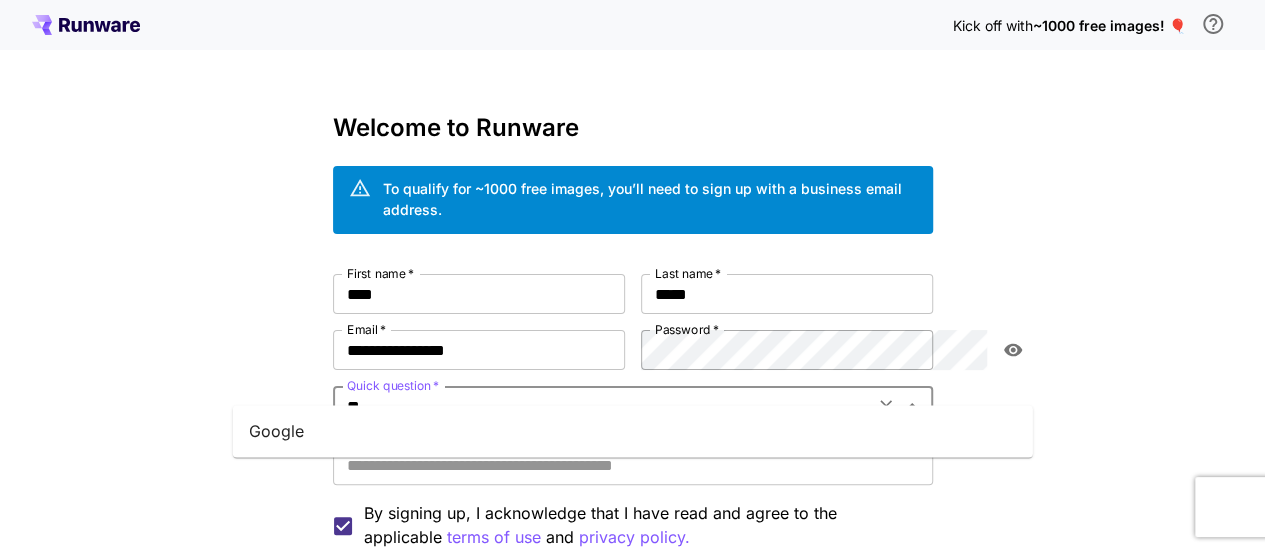 click on "Google" at bounding box center (633, 431) 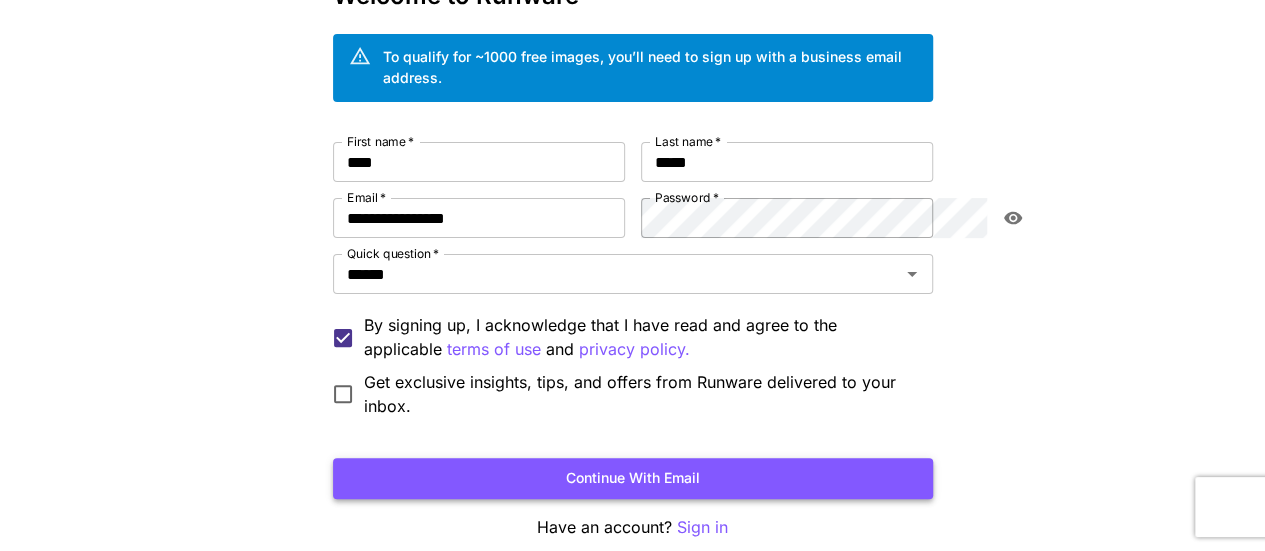 scroll, scrollTop: 200, scrollLeft: 0, axis: vertical 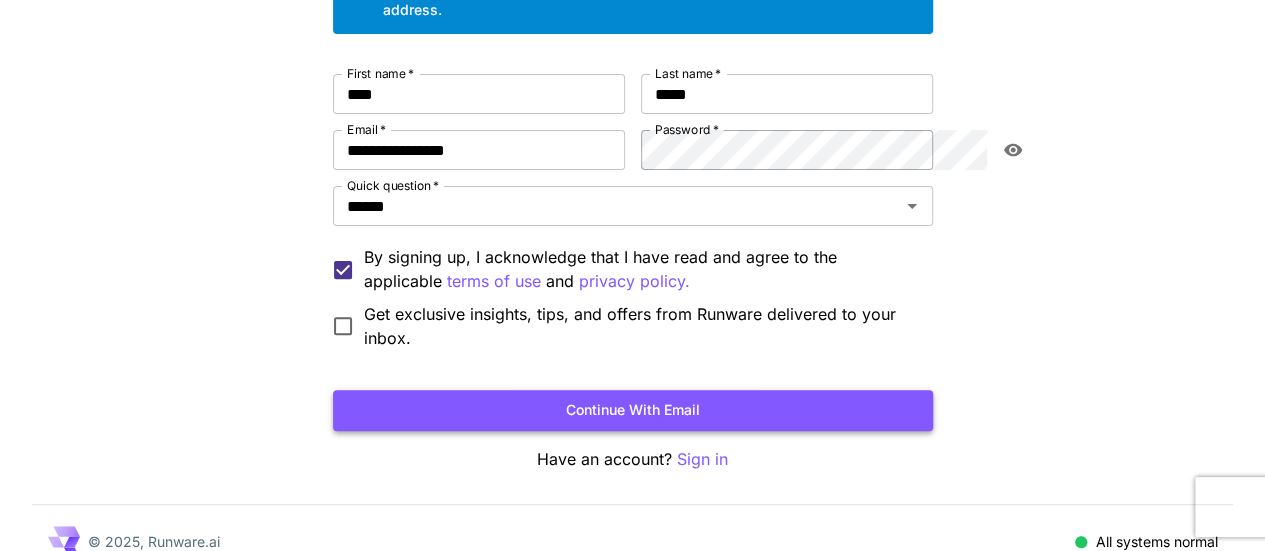 click on "Continue with email" at bounding box center [633, 410] 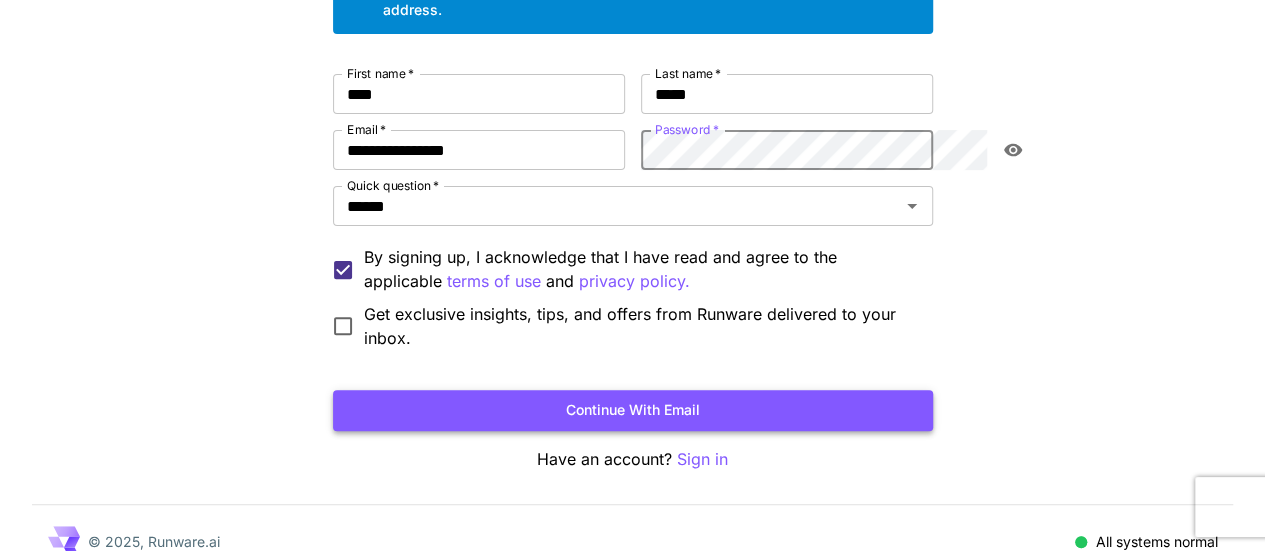 click on "Continue with email" at bounding box center [633, 410] 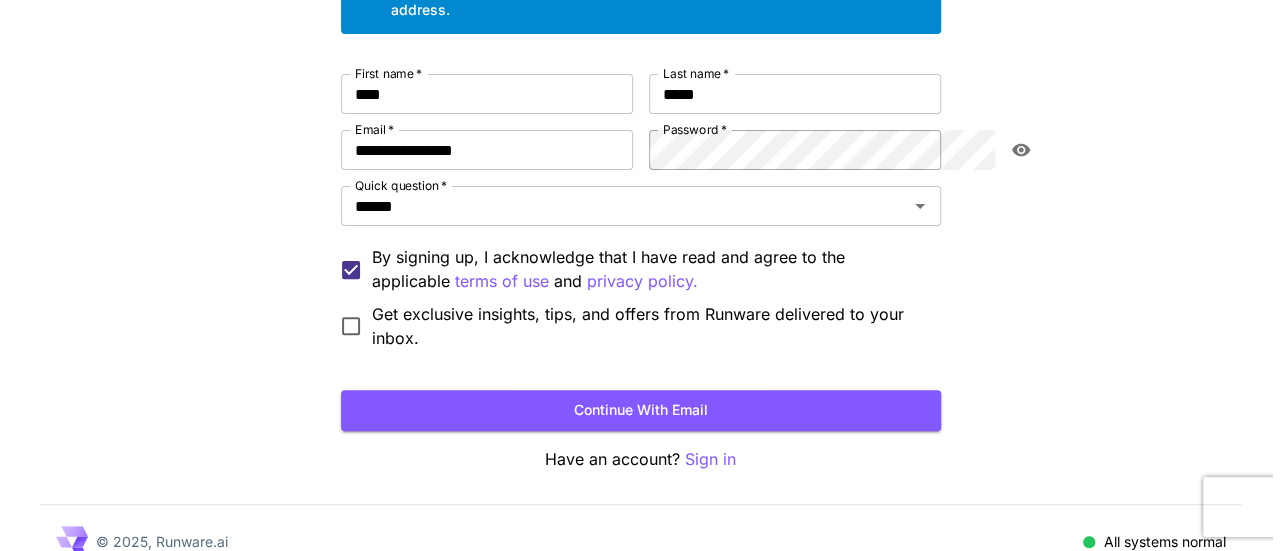 scroll, scrollTop: 0, scrollLeft: 0, axis: both 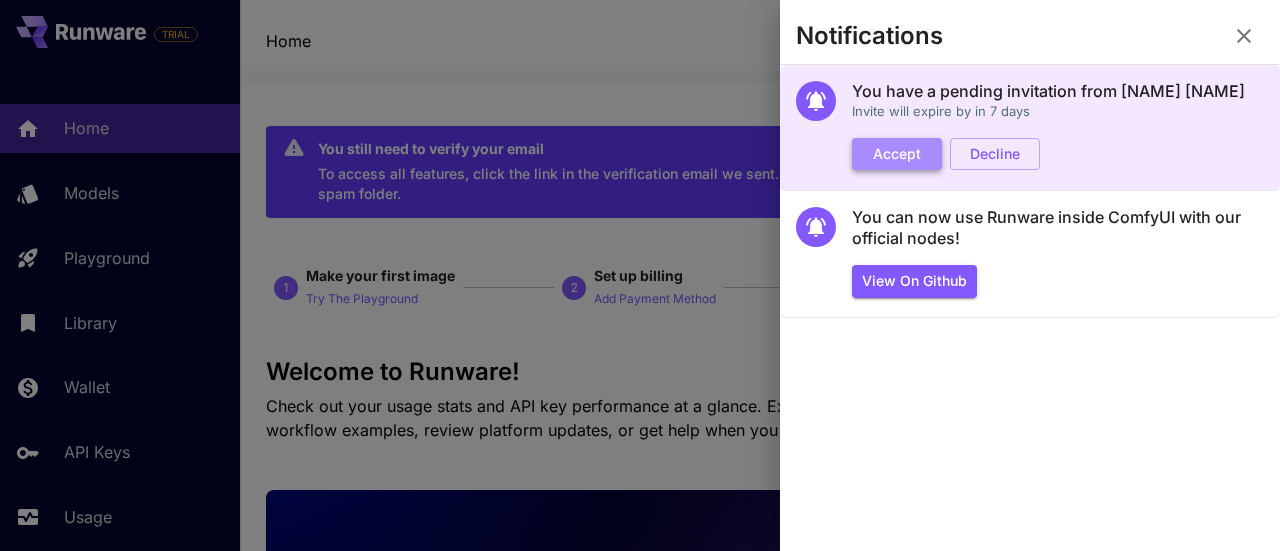click on "Accept" at bounding box center (897, 154) 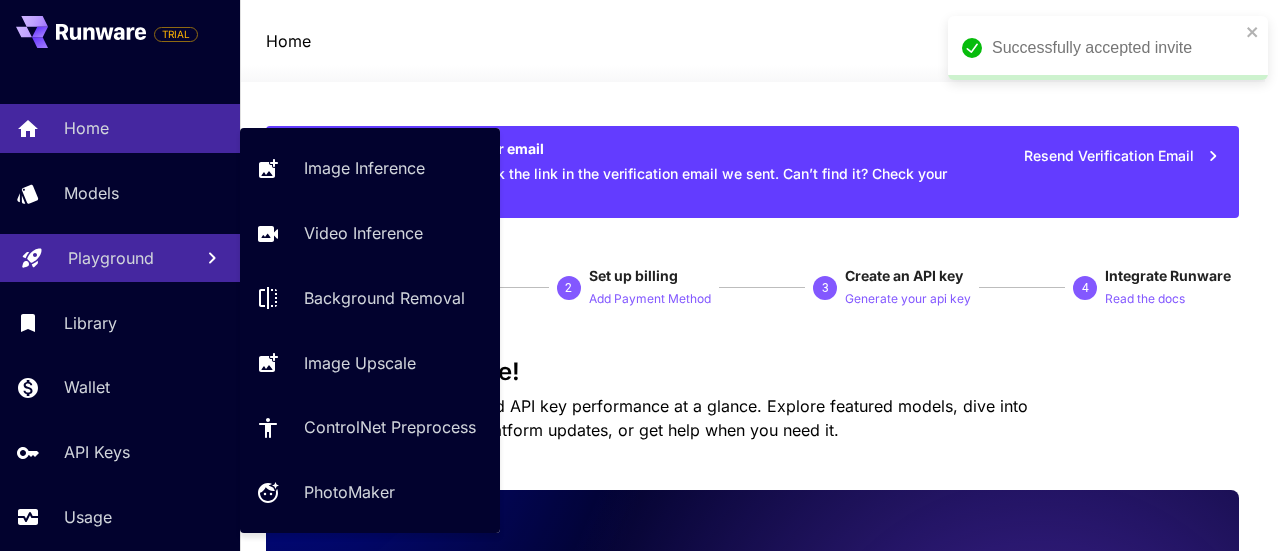 click on "Playground" at bounding box center (111, 258) 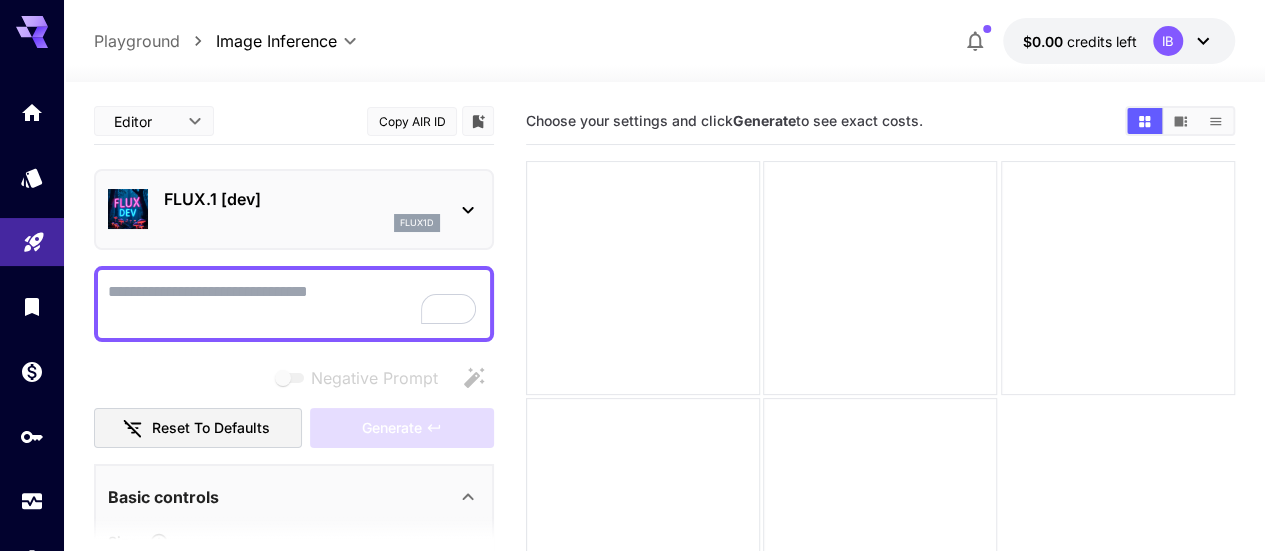 click 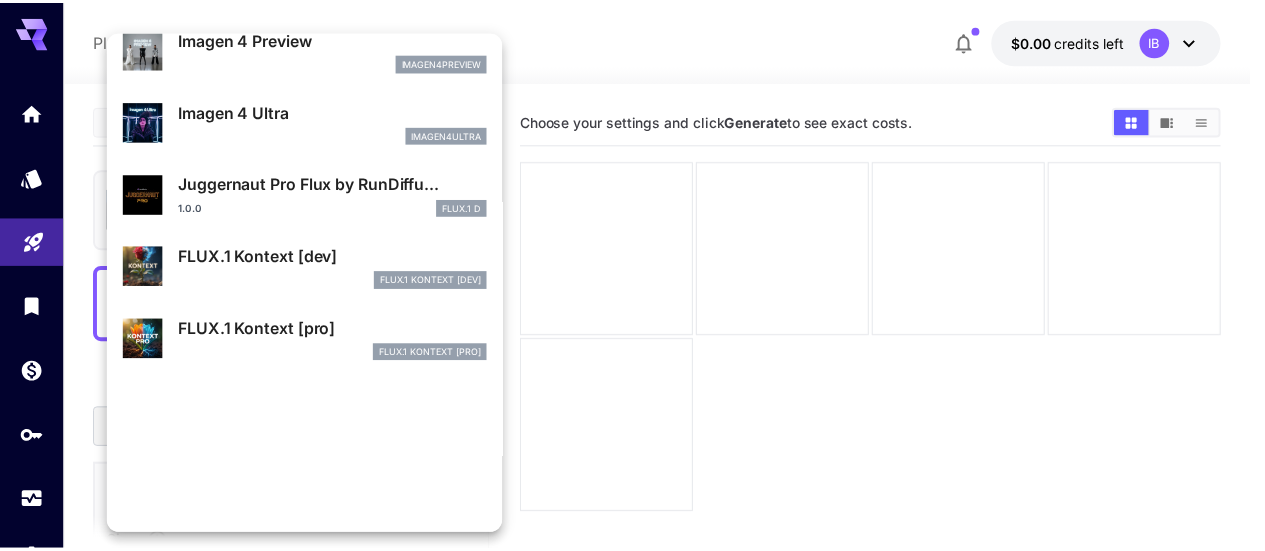 scroll, scrollTop: 602, scrollLeft: 0, axis: vertical 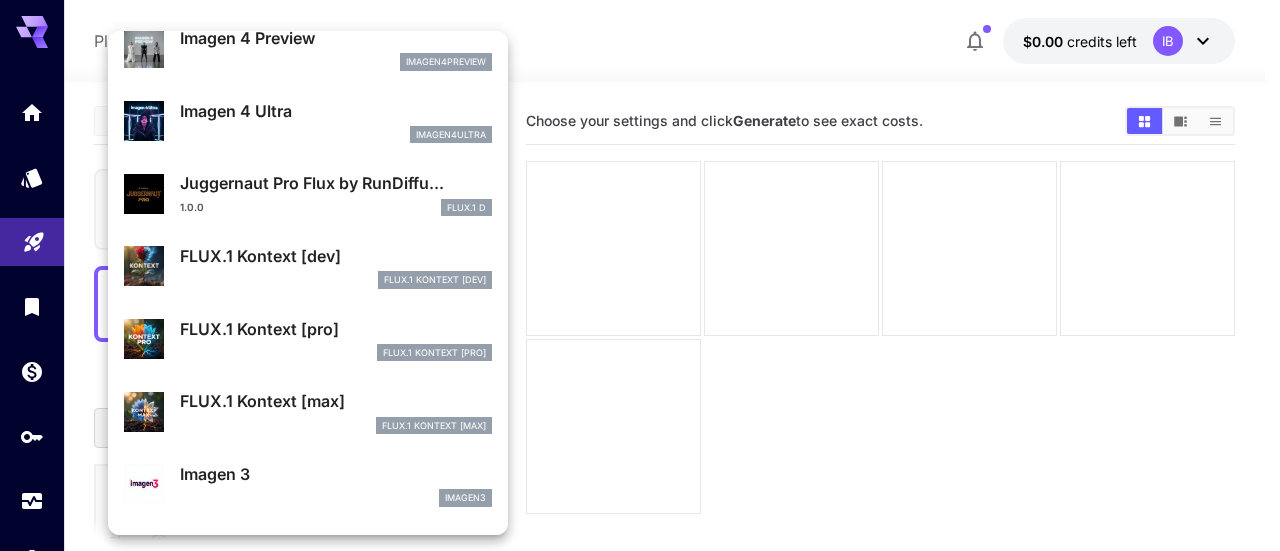 click on "FLUX.1 Kontext [pro]" at bounding box center (336, 329) 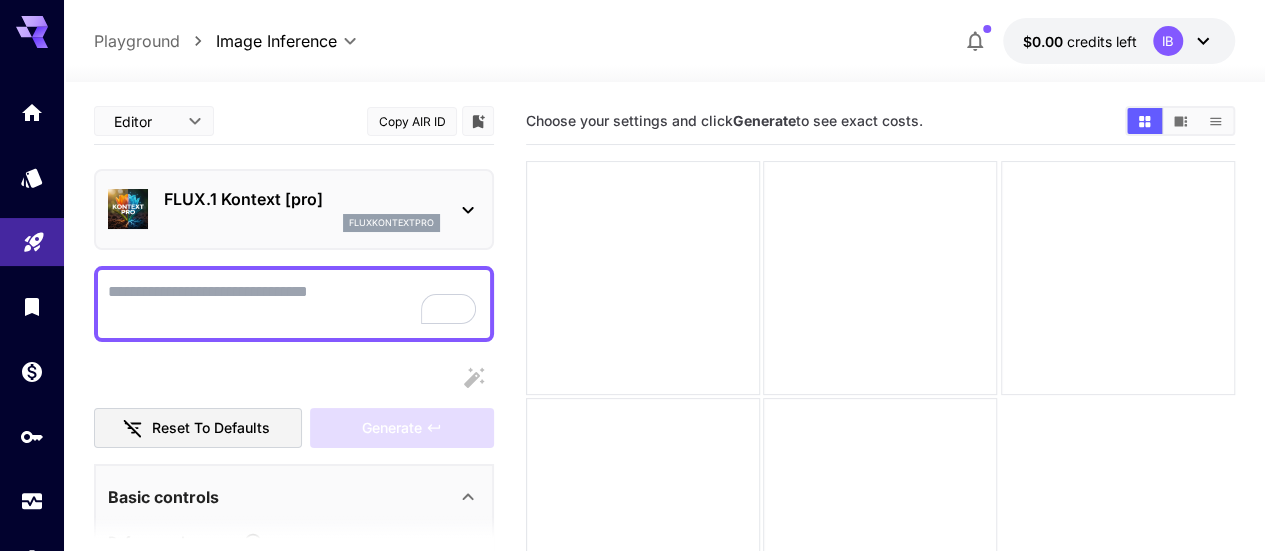 click on "Display cost in response" at bounding box center [294, 304] 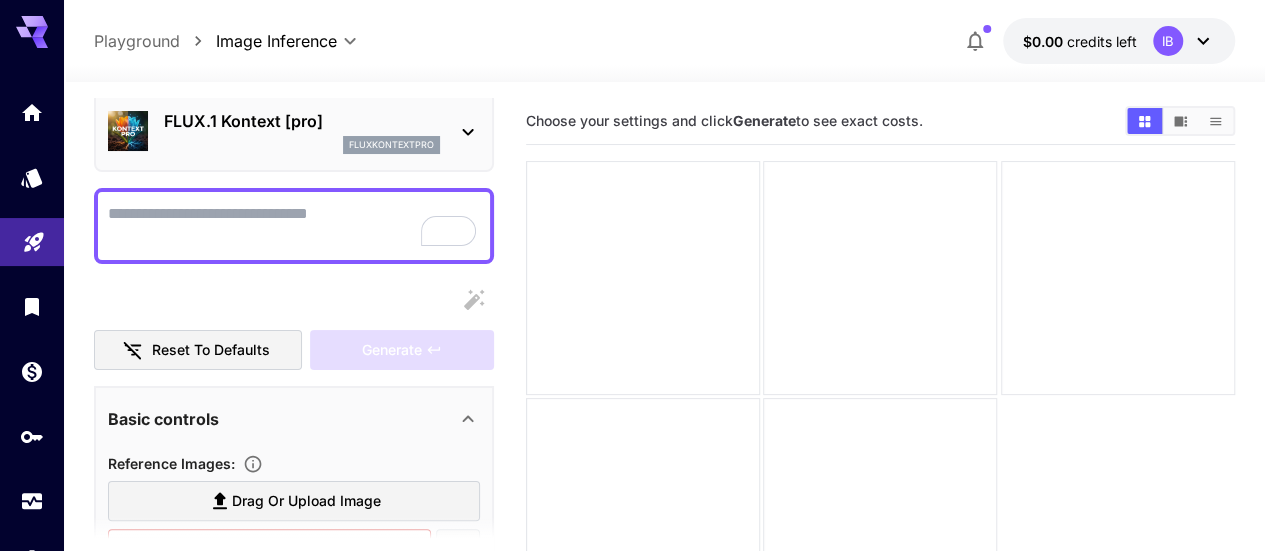 scroll, scrollTop: 195, scrollLeft: 0, axis: vertical 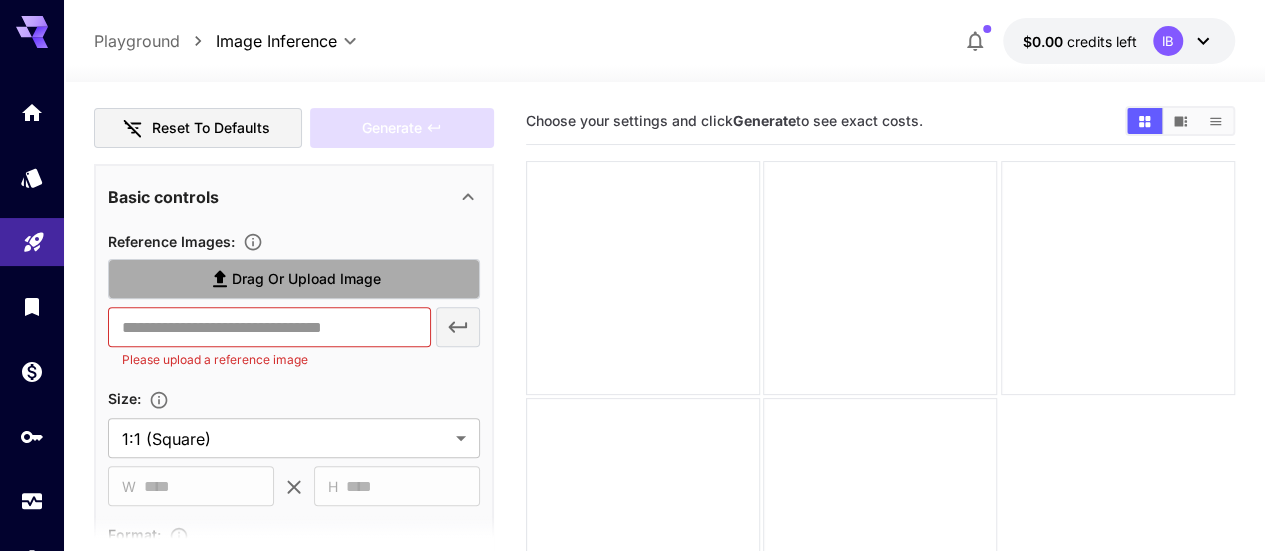 click on "Drag or upload image" at bounding box center [306, 279] 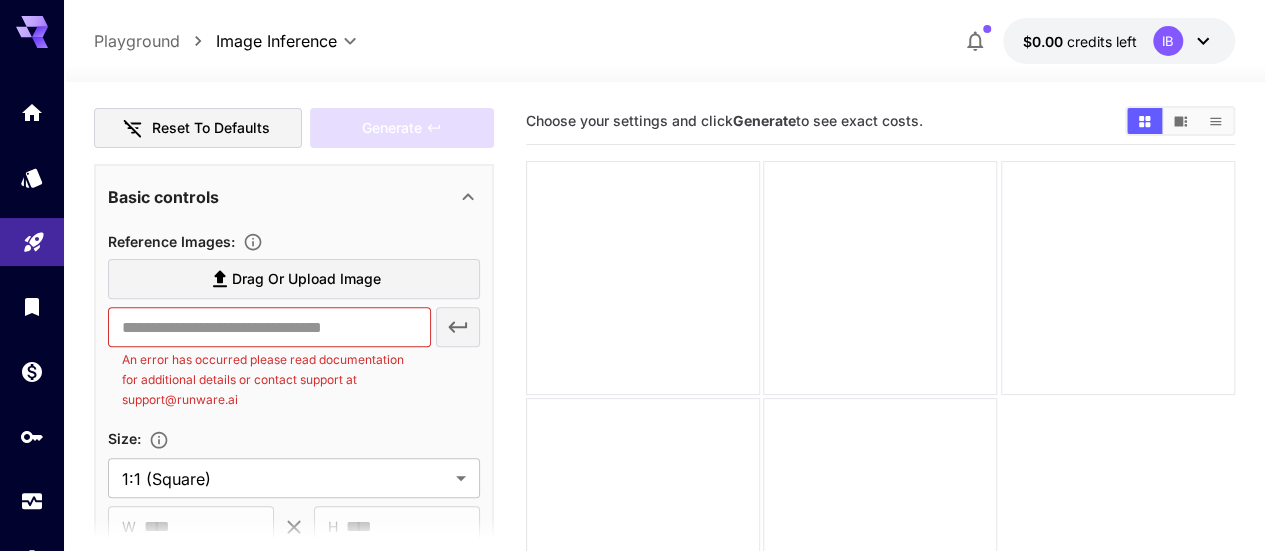 scroll, scrollTop: 496, scrollLeft: 0, axis: vertical 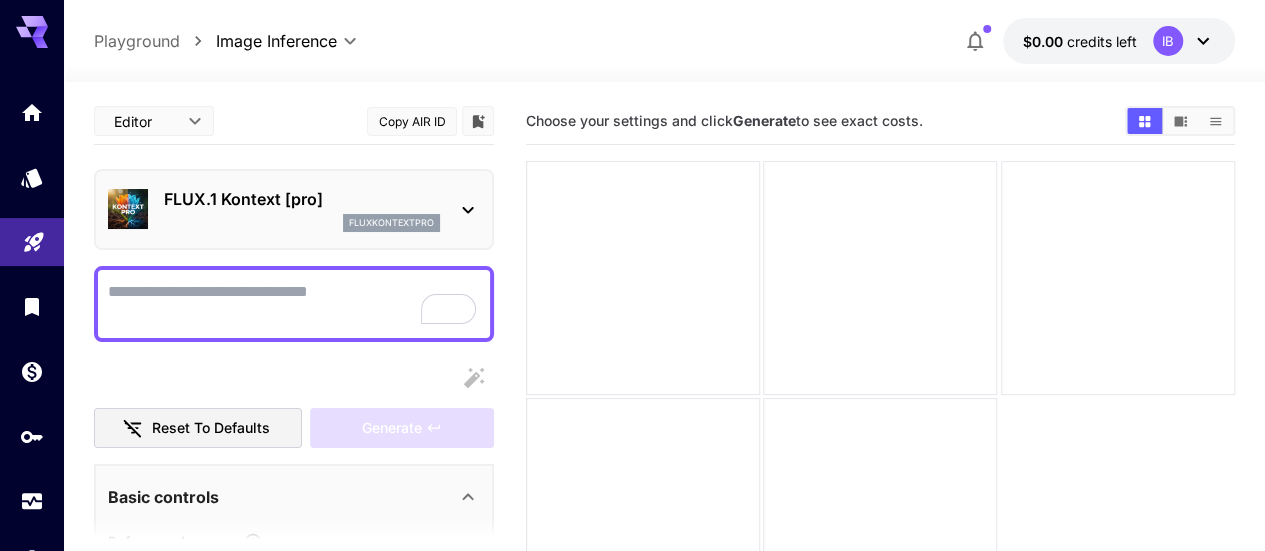 click 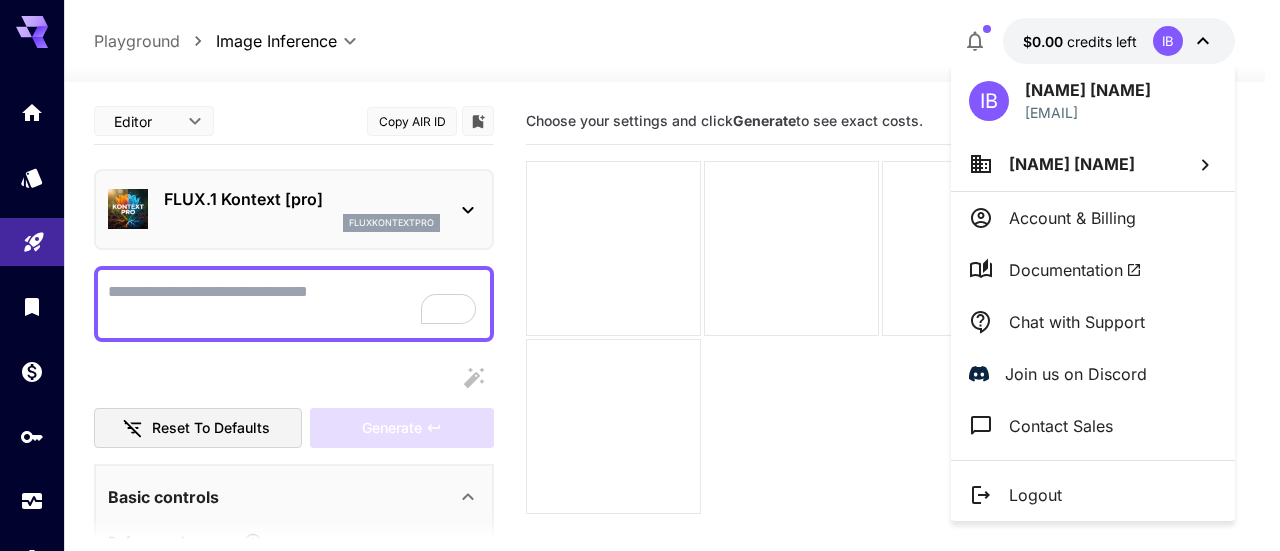 click at bounding box center (640, 275) 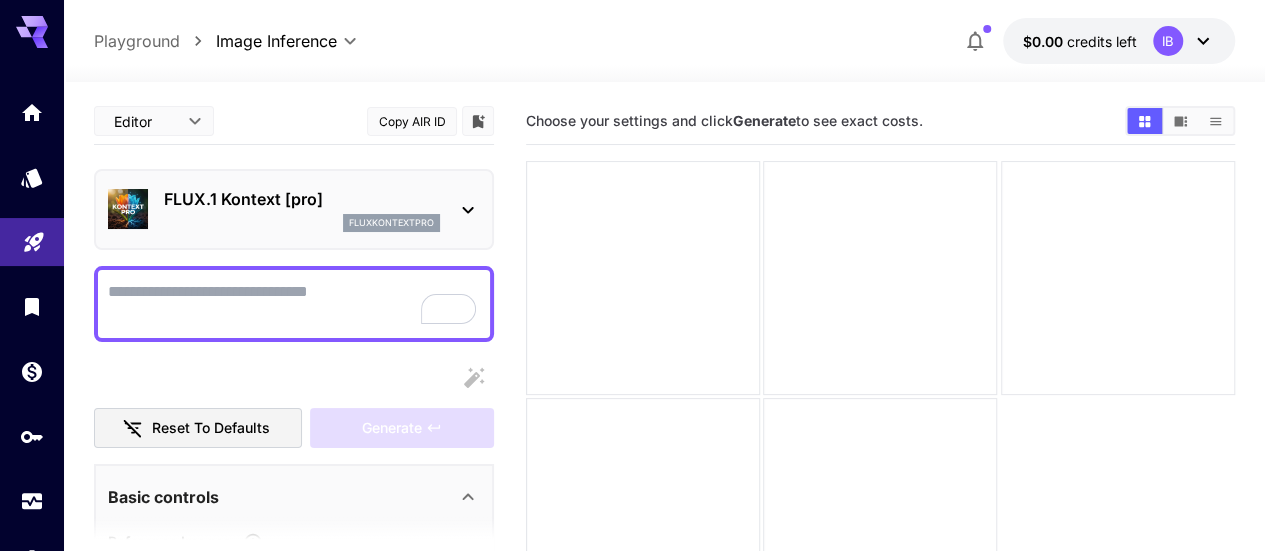 click at bounding box center (975, 41) 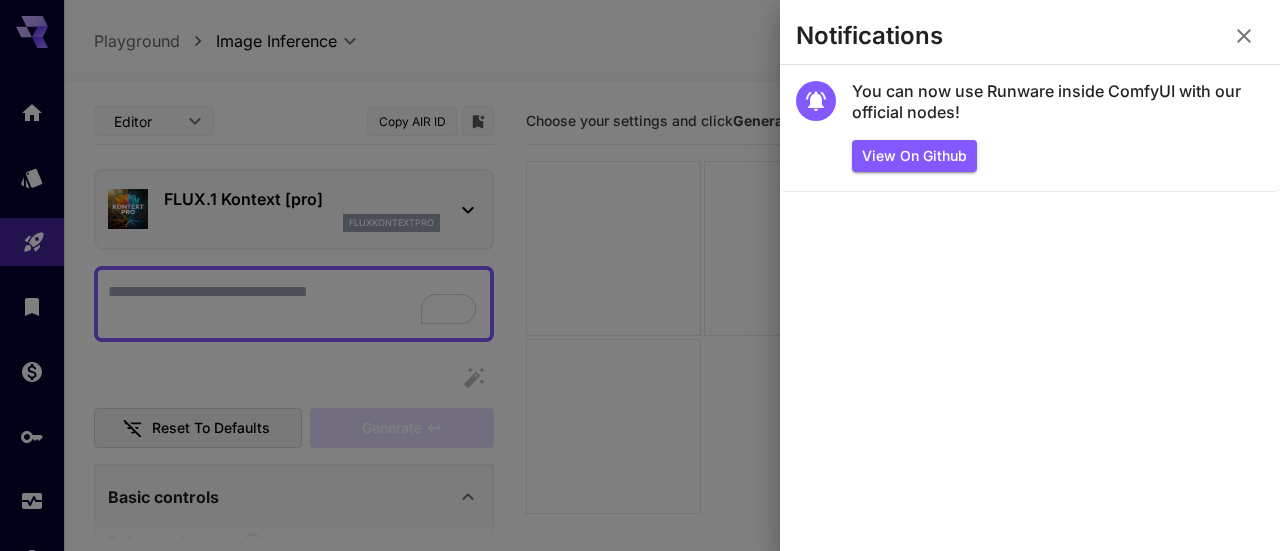 click 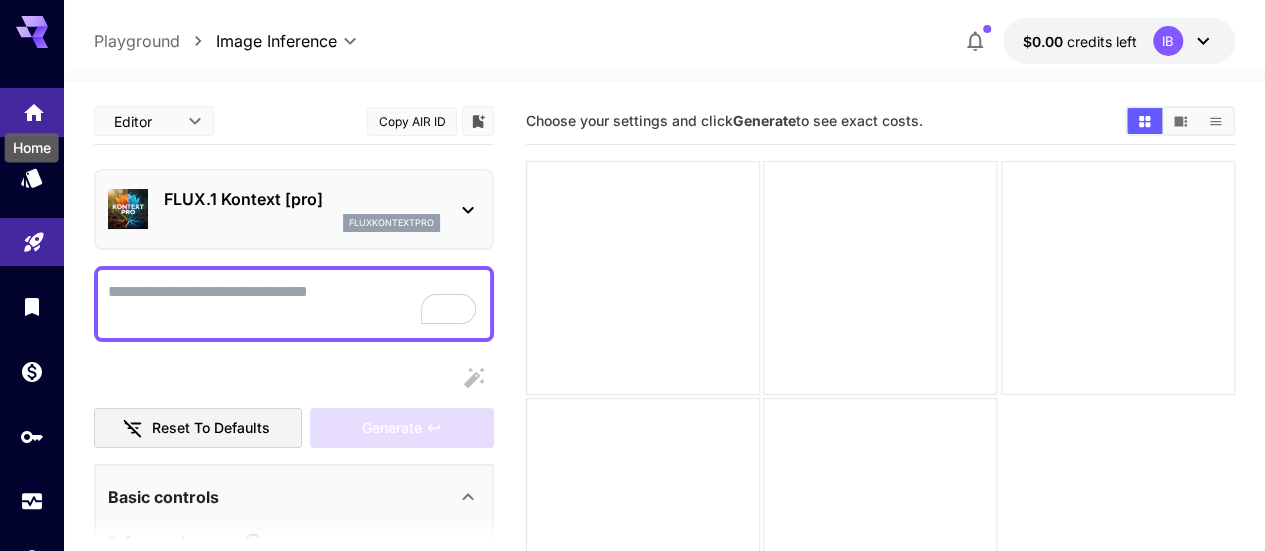 click on "Home" at bounding box center [32, 141] 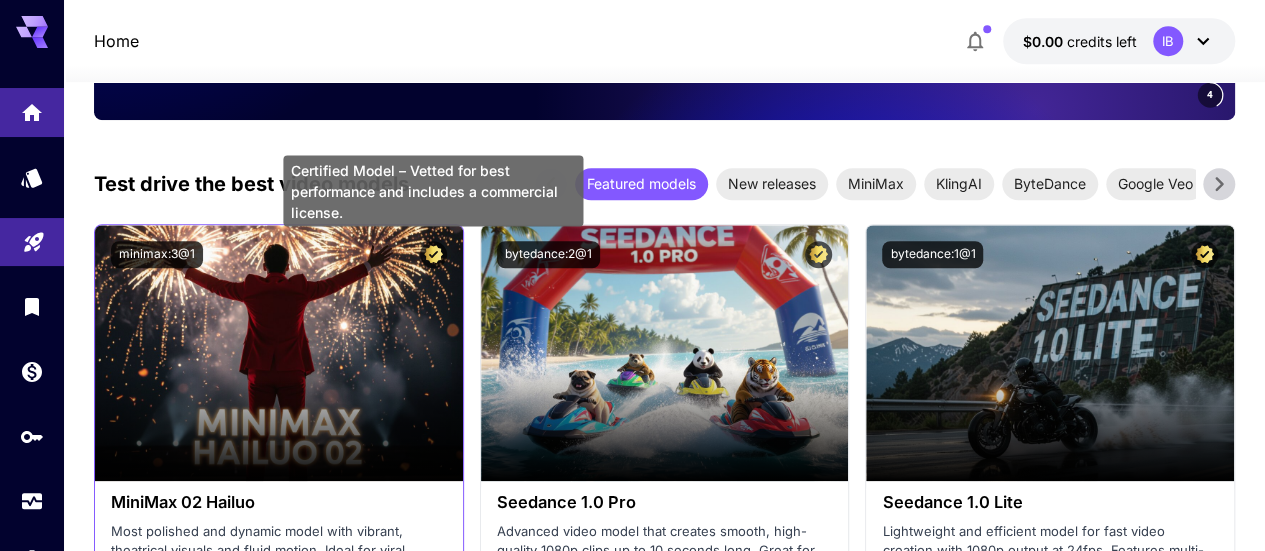 scroll, scrollTop: 100, scrollLeft: 0, axis: vertical 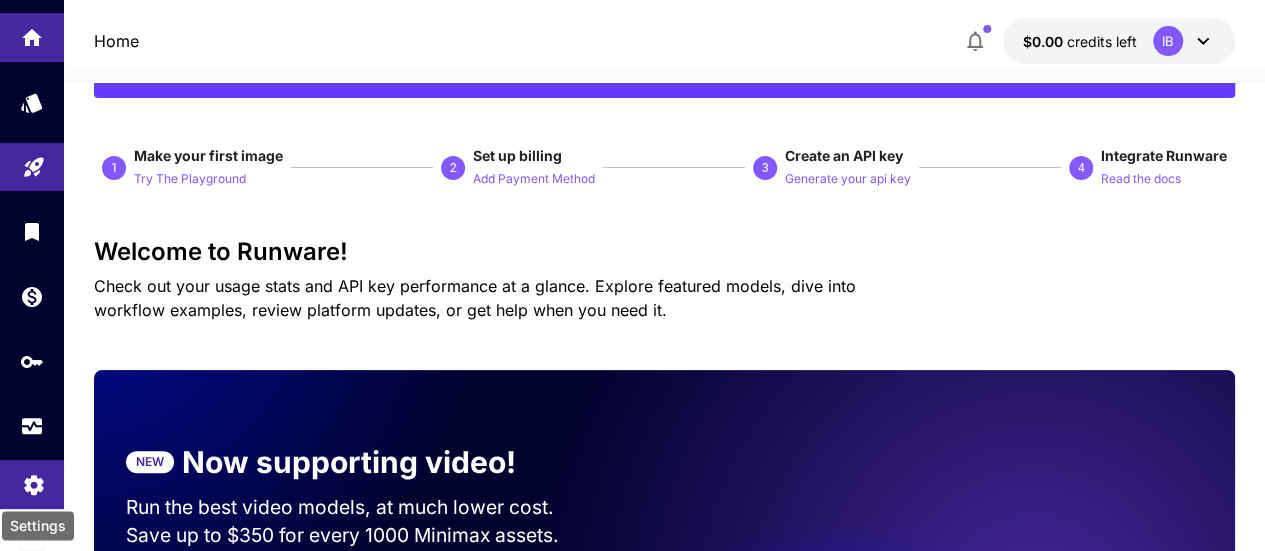 click 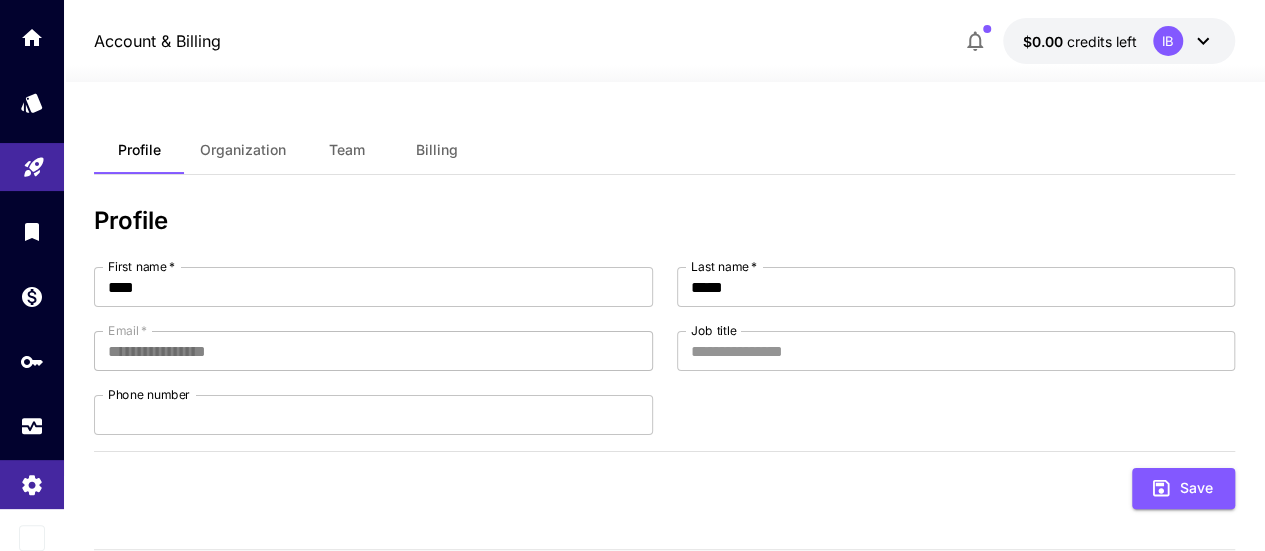 click on "Organization" at bounding box center [243, 150] 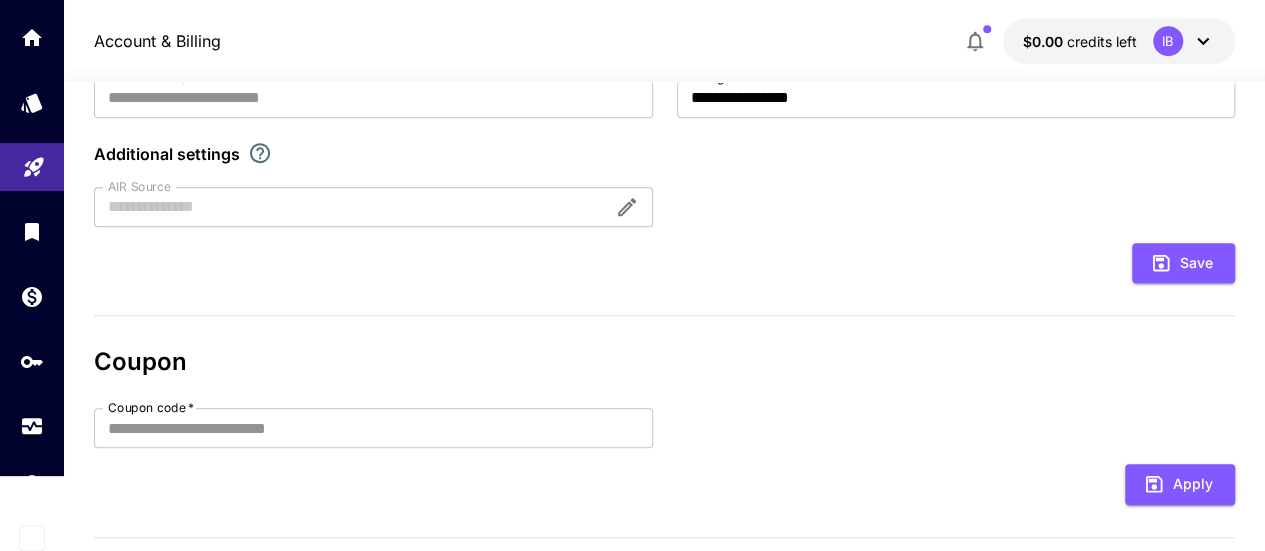 scroll, scrollTop: 0, scrollLeft: 0, axis: both 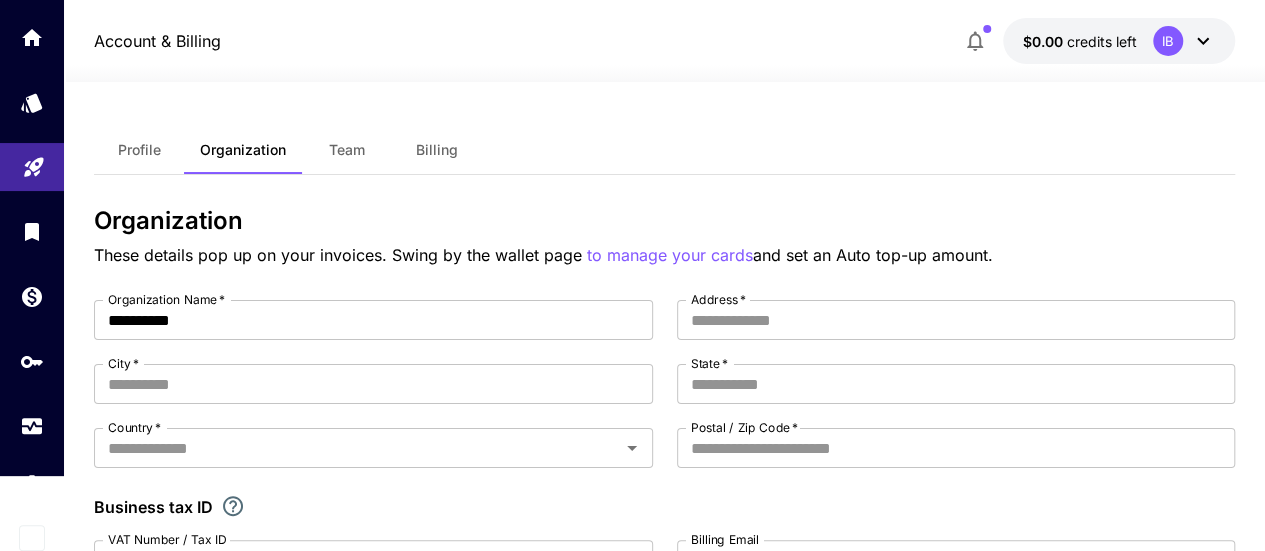 click on "Team" at bounding box center (347, 150) 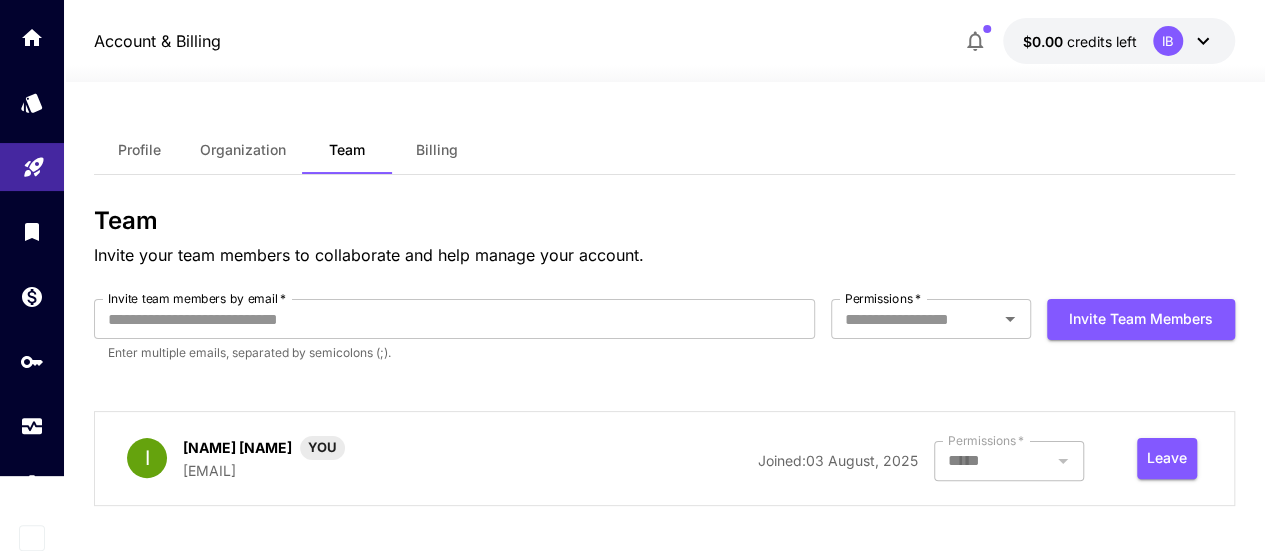 scroll, scrollTop: 13, scrollLeft: 0, axis: vertical 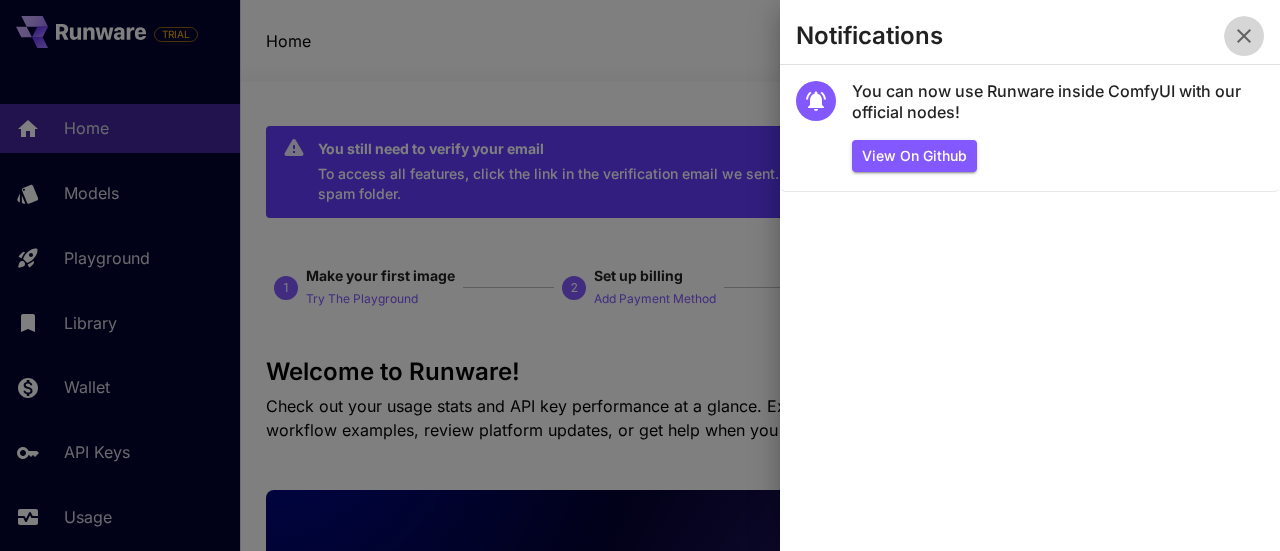 drag, startPoint x: 1248, startPoint y: 37, endPoint x: 1240, endPoint y: 11, distance: 27.202942 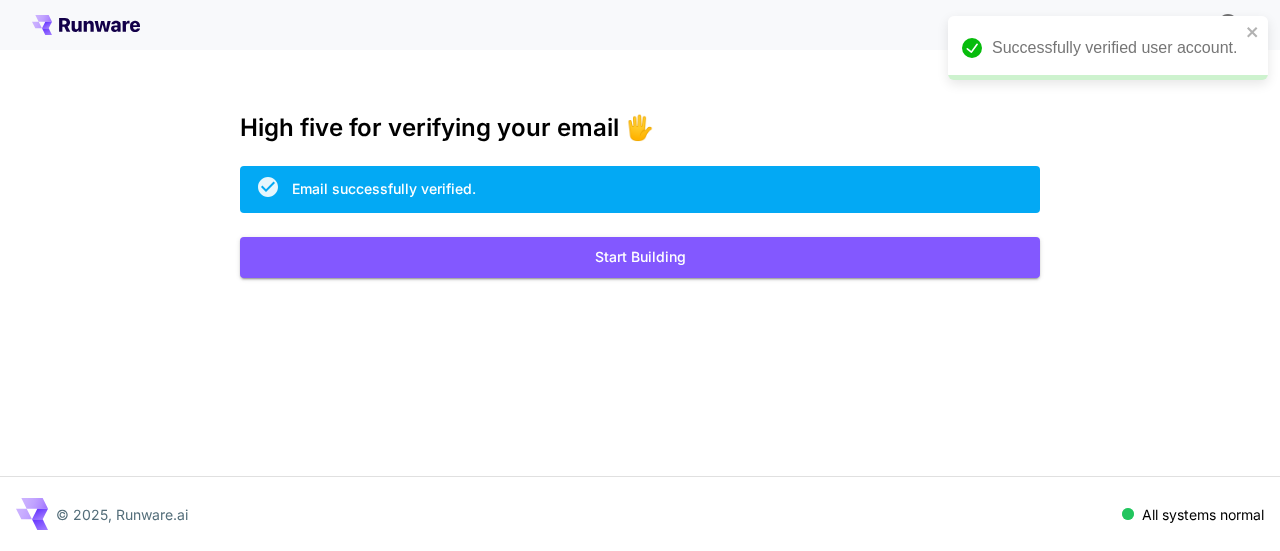 scroll, scrollTop: 0, scrollLeft: 0, axis: both 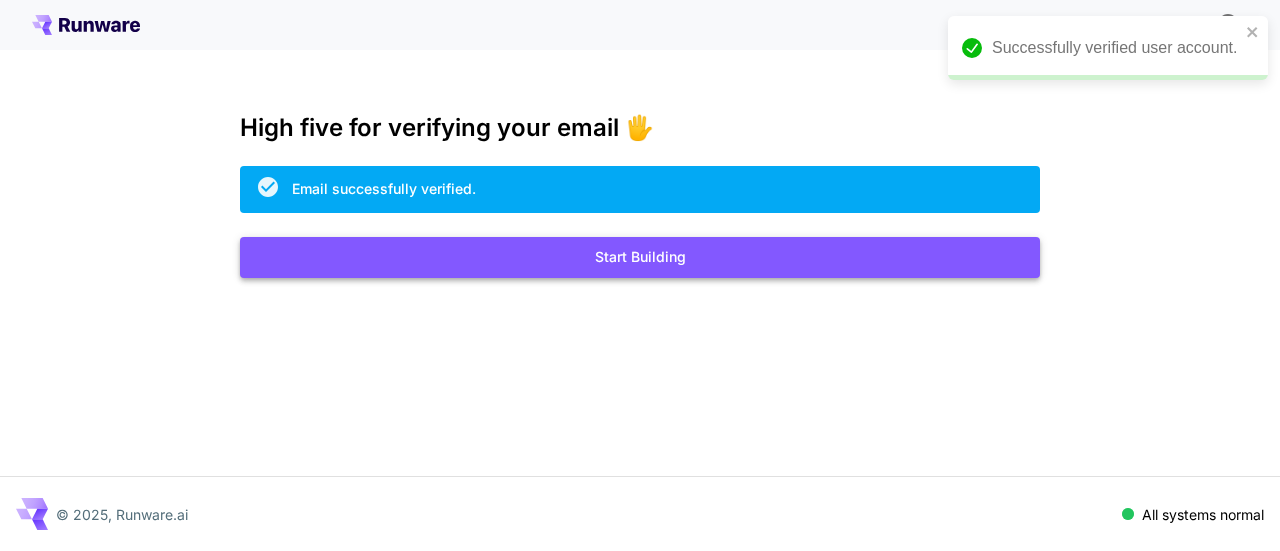 click on "Start Building" at bounding box center [640, 257] 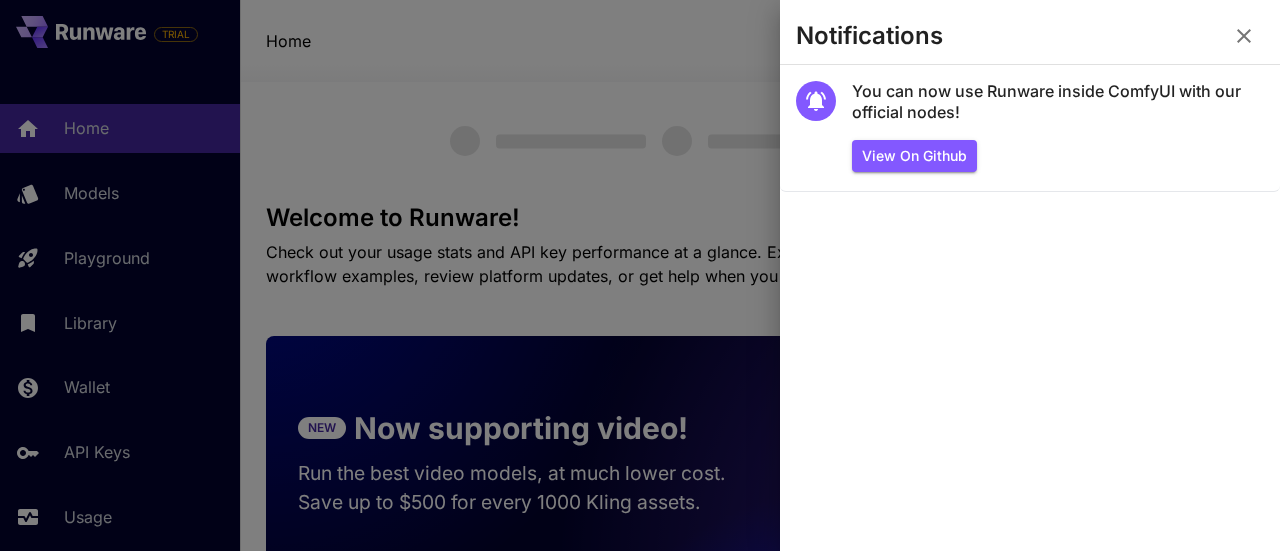 scroll, scrollTop: 0, scrollLeft: 0, axis: both 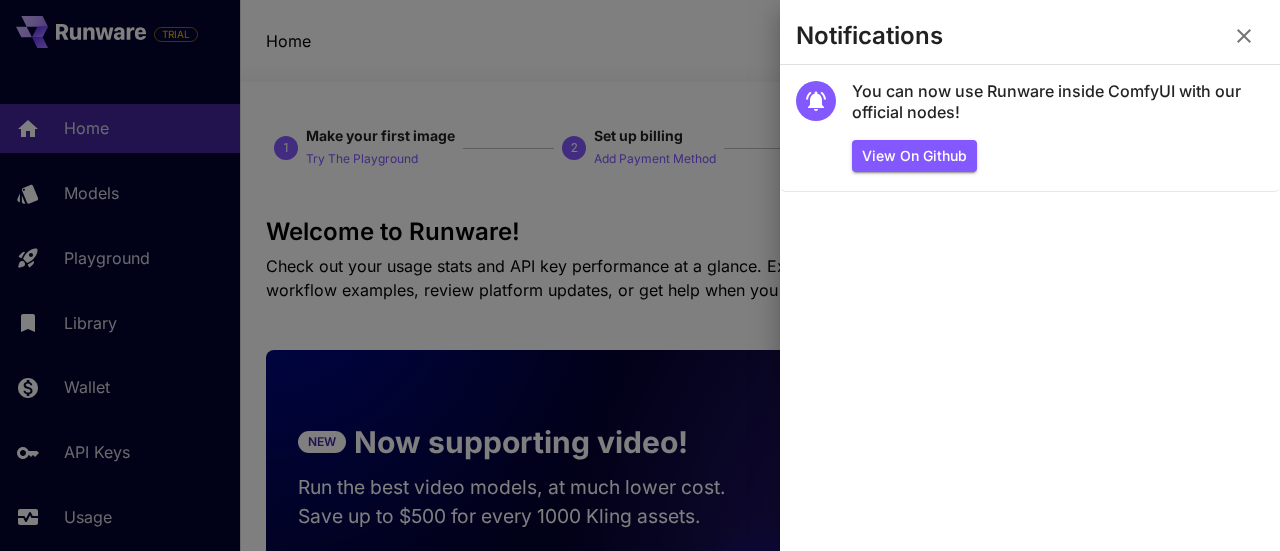click 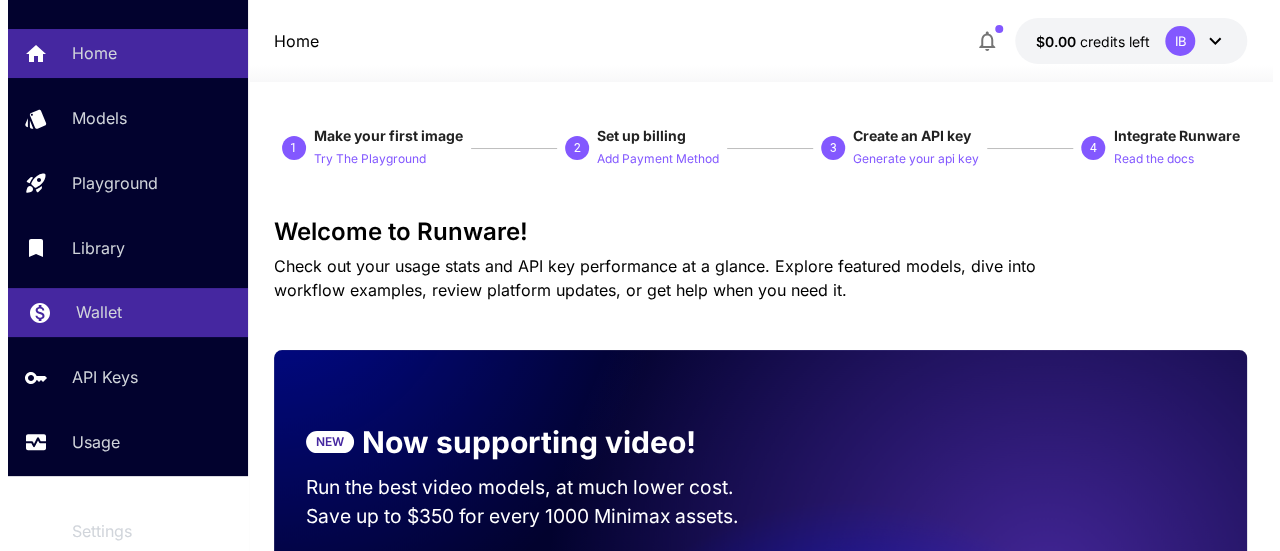 scroll, scrollTop: 0, scrollLeft: 0, axis: both 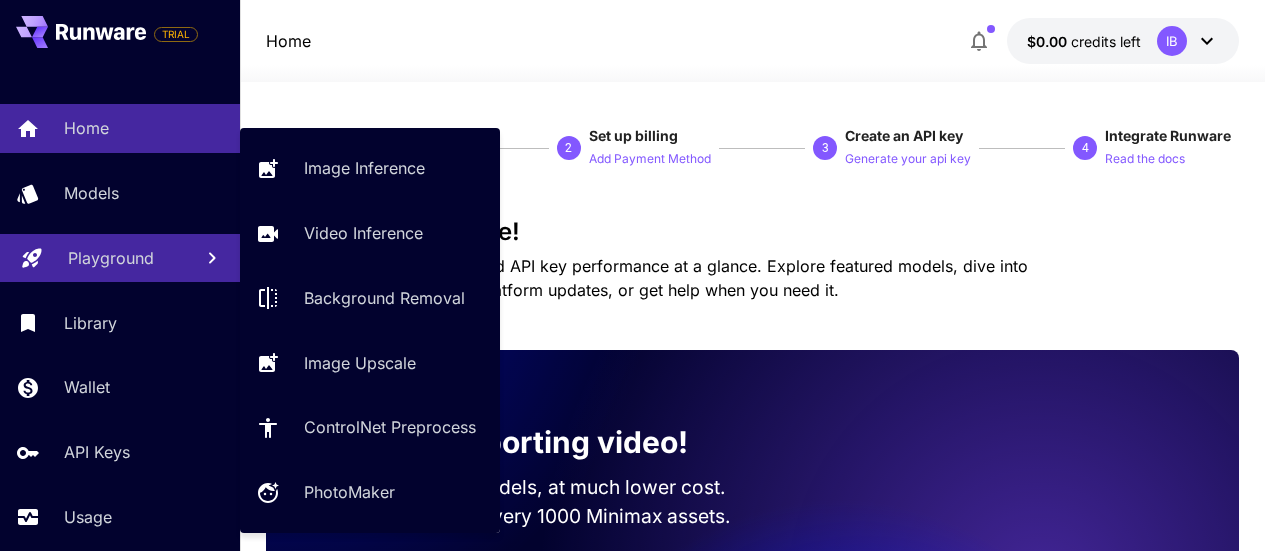 click on "Playground" at bounding box center [111, 258] 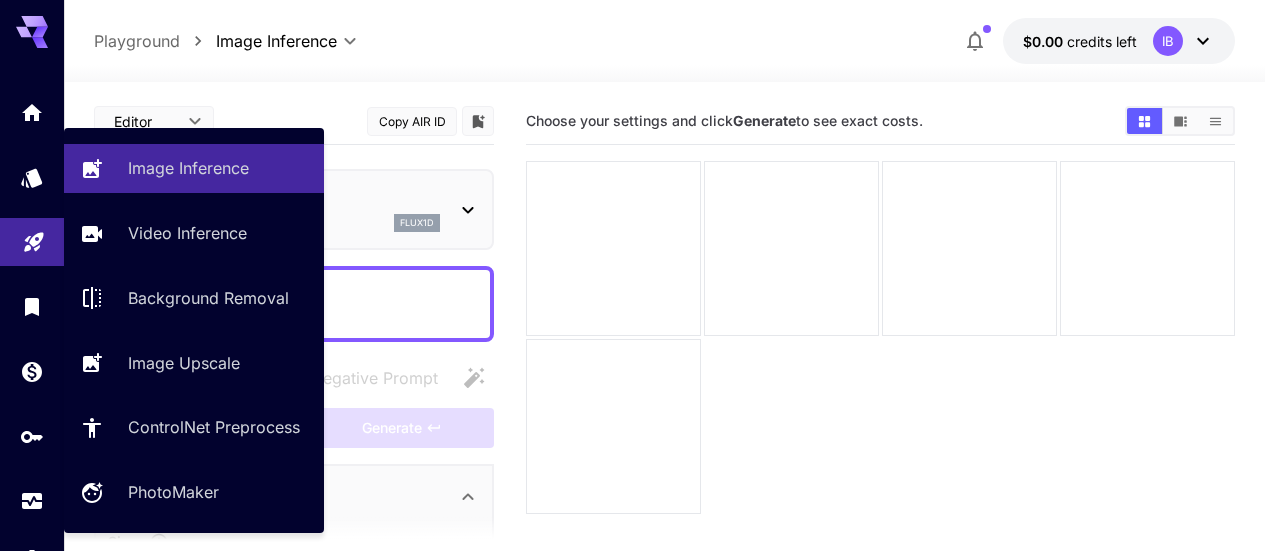 type on "**********" 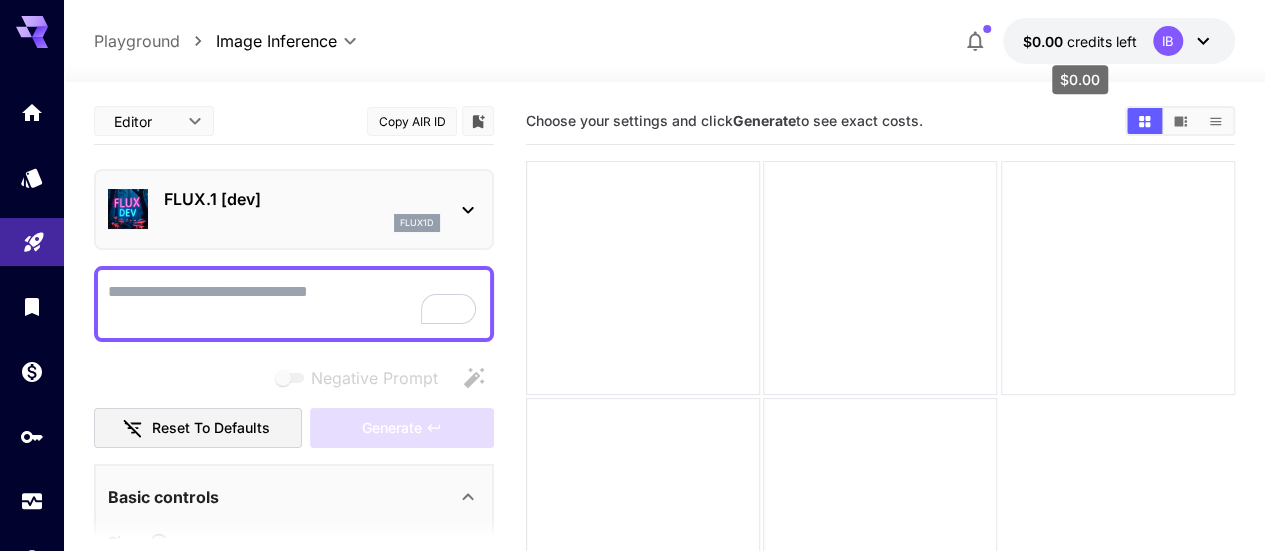 click on "$0.00    credits left" at bounding box center [1080, 41] 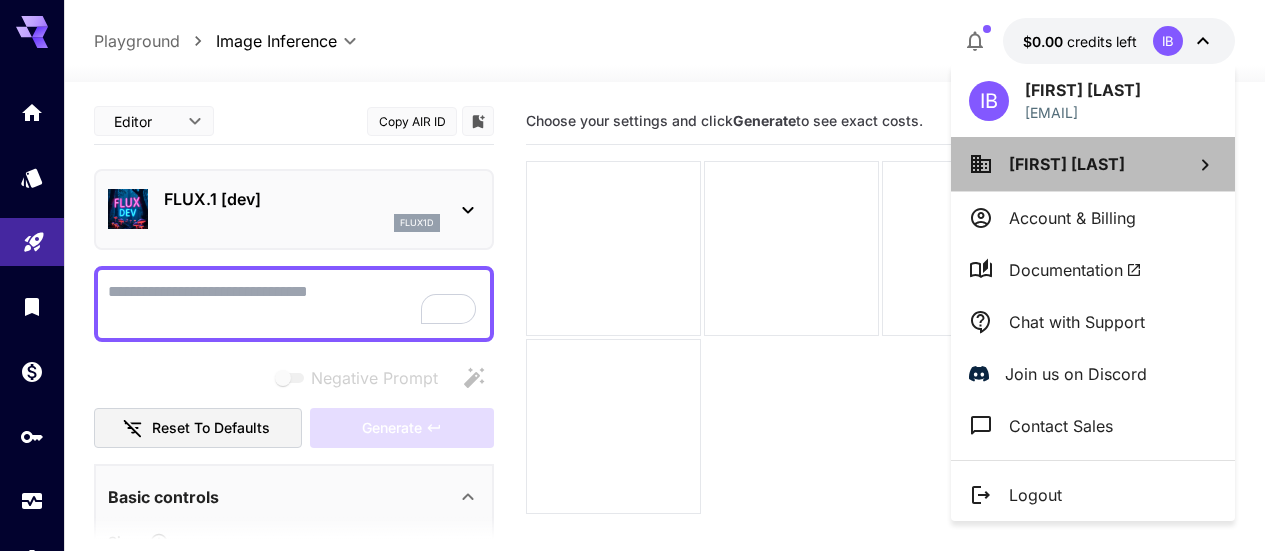 click on "[FIRST] [LAST]" at bounding box center [1093, 164] 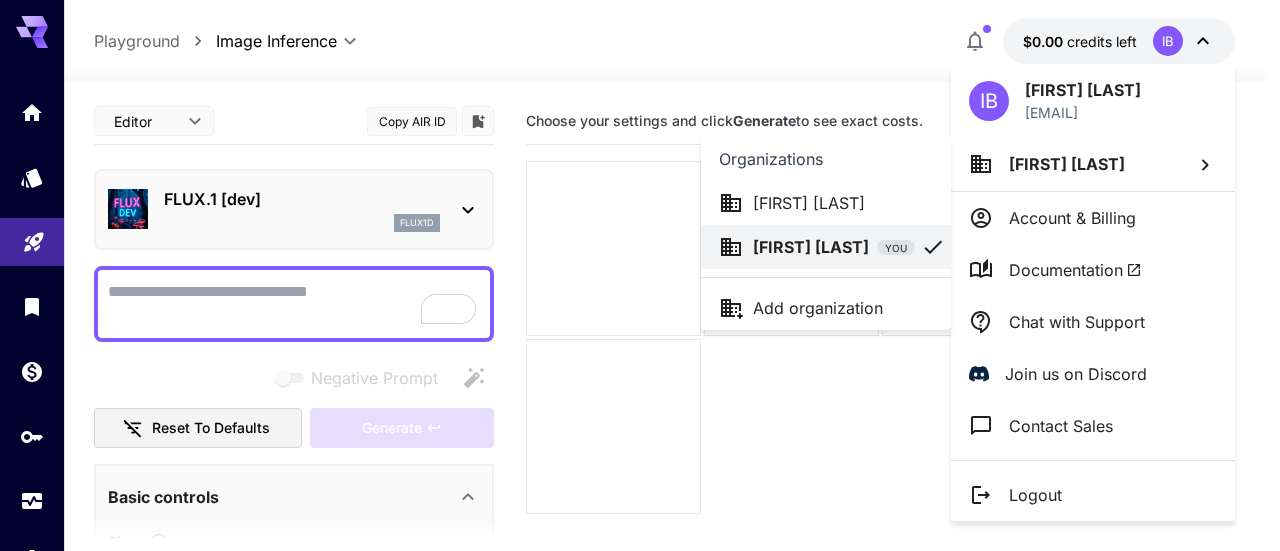 click on "[FIRST] [LAST]" at bounding box center [826, 203] 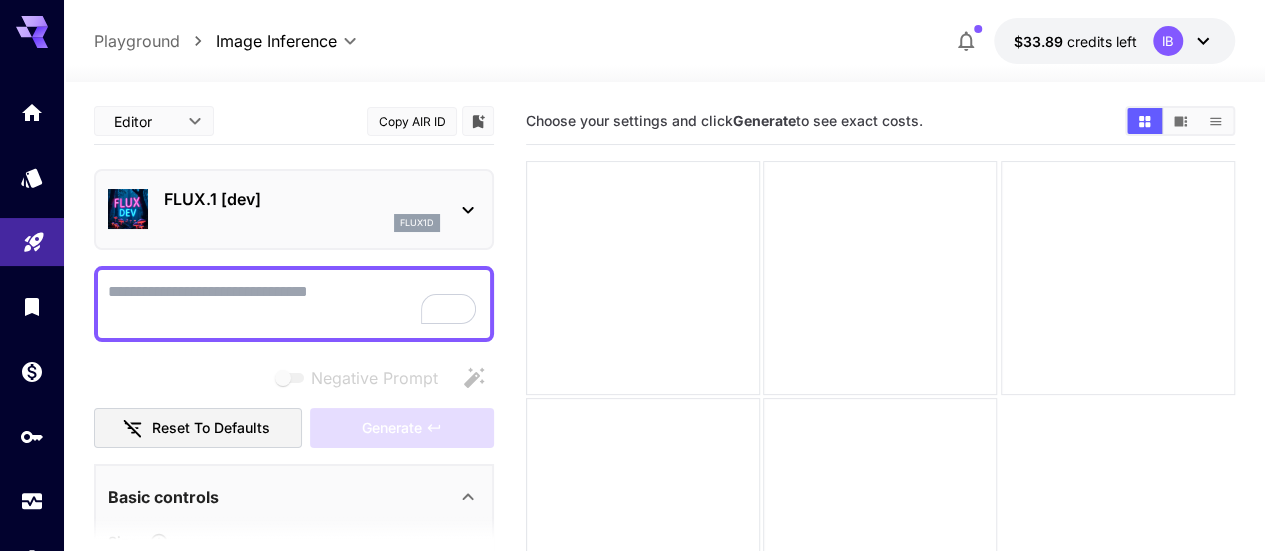 click on "FLUX.1 [dev]" at bounding box center [302, 199] 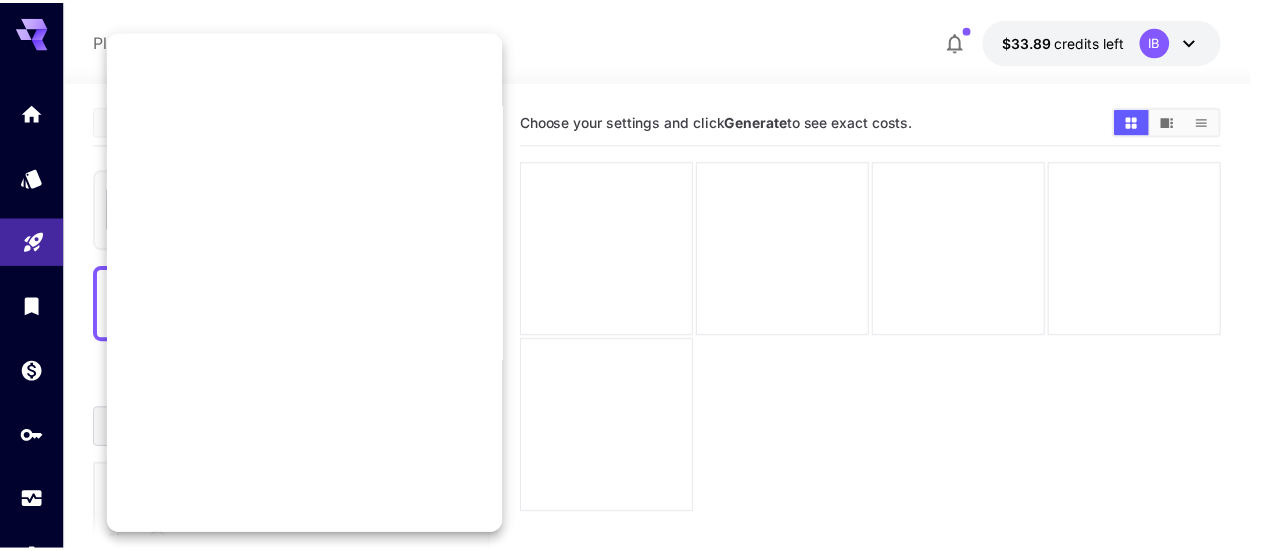 scroll, scrollTop: 702, scrollLeft: 0, axis: vertical 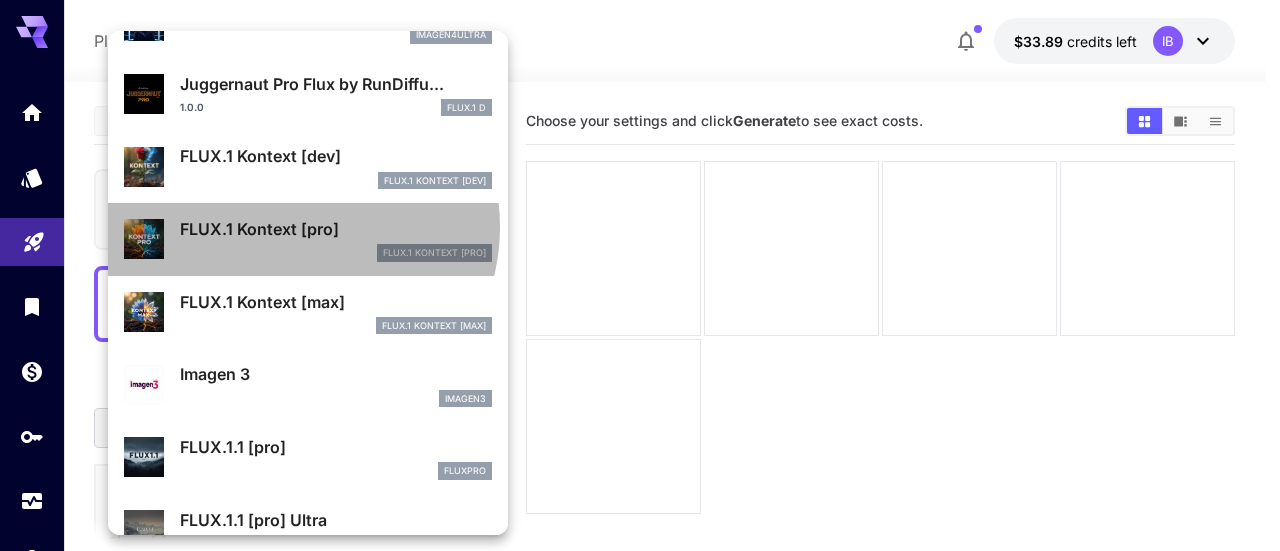 click on "FLUX.1 Kontext [pro]" at bounding box center [336, 229] 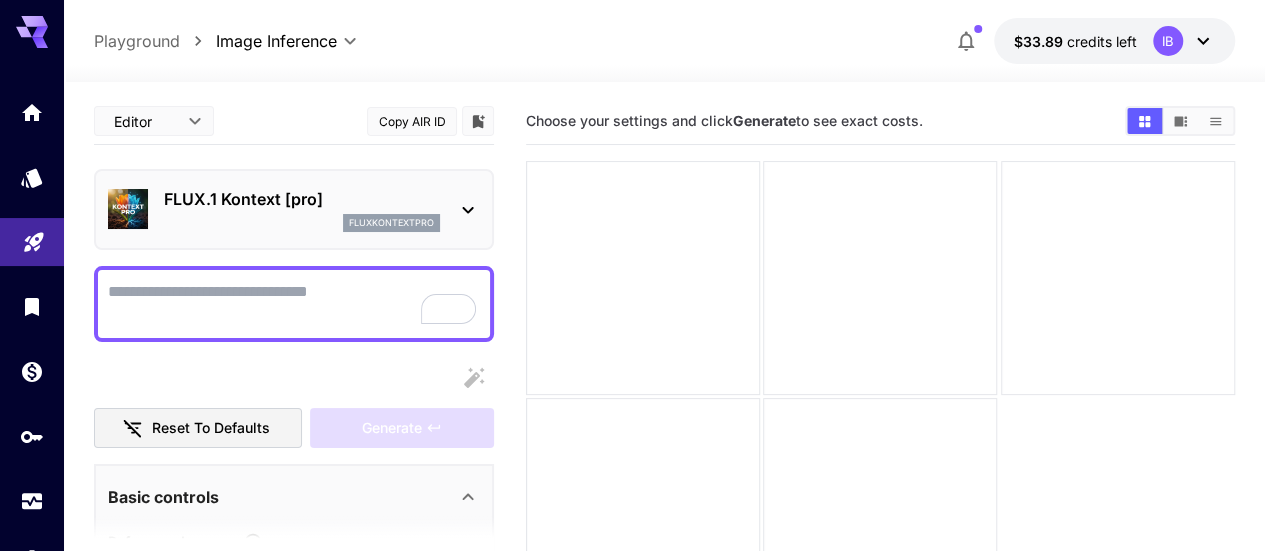 click on "Display cost in response" at bounding box center [294, 304] 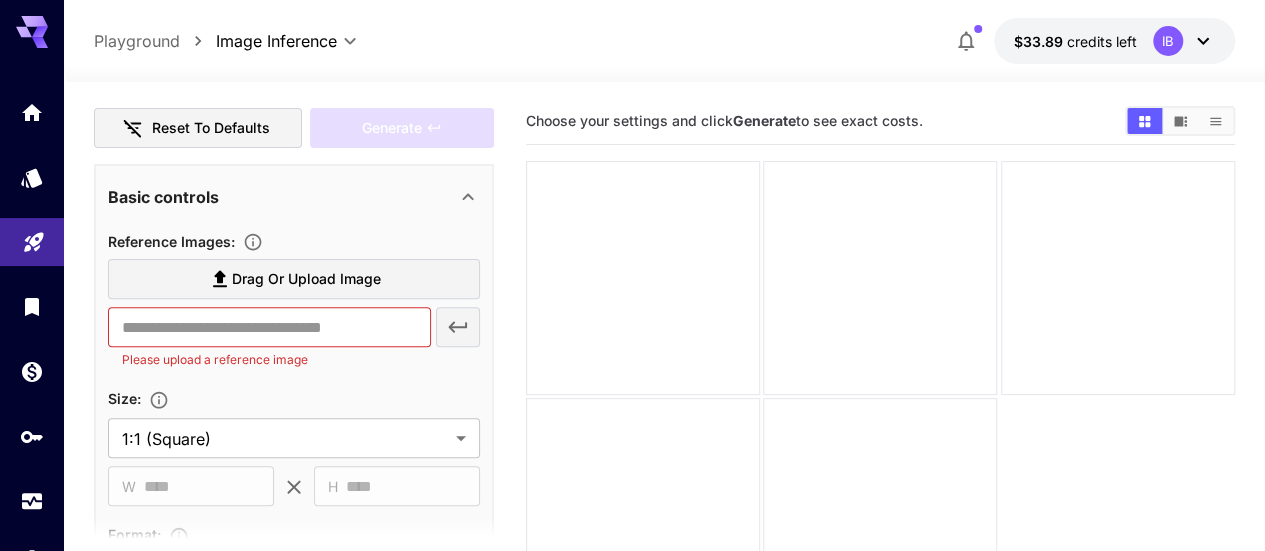 click on "Drag or upload image" at bounding box center (306, 279) 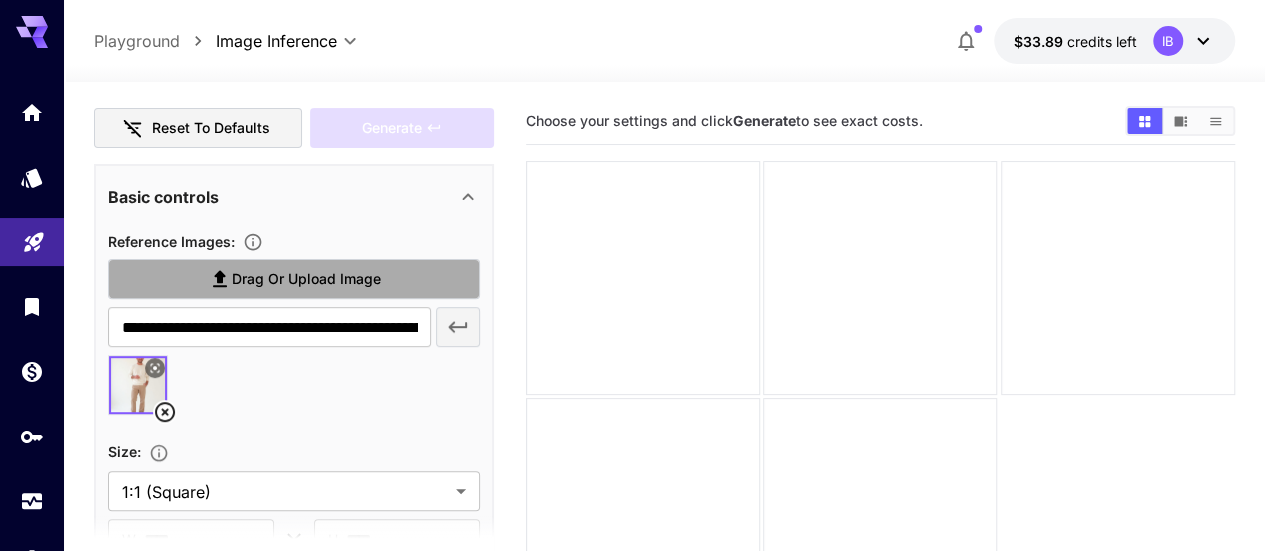click on "Drag or upload image" at bounding box center (306, 279) 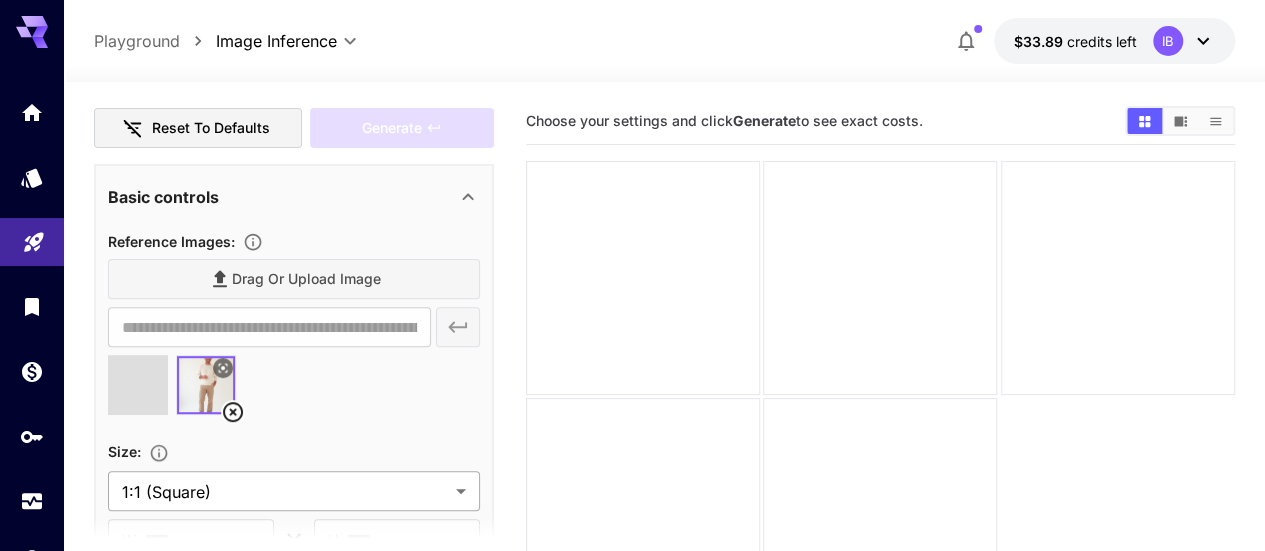 type on "**********" 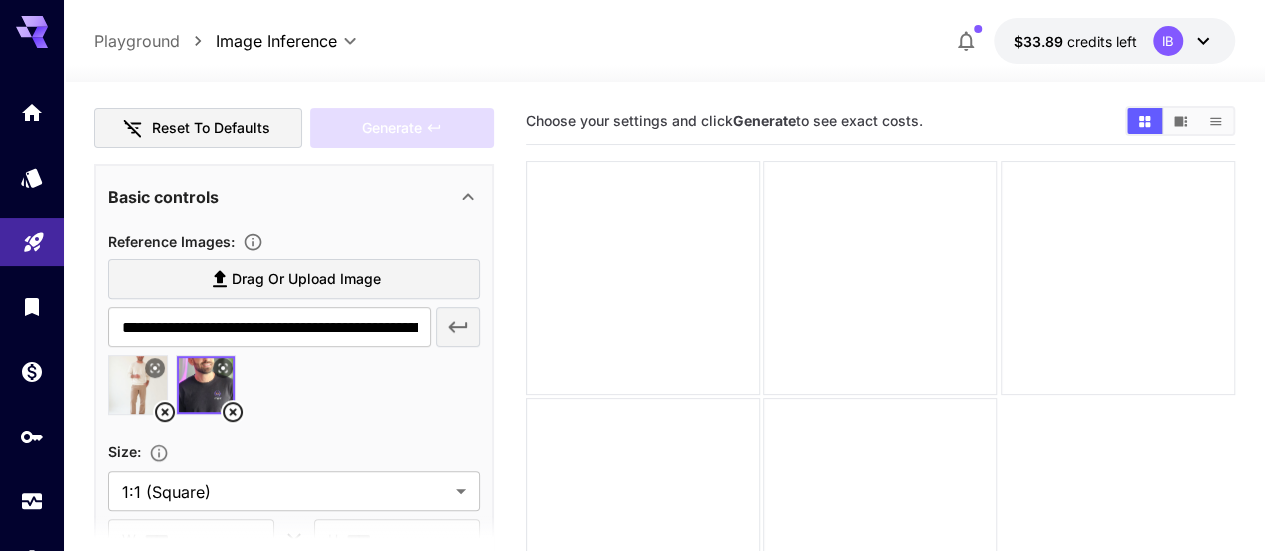 scroll, scrollTop: 500, scrollLeft: 0, axis: vertical 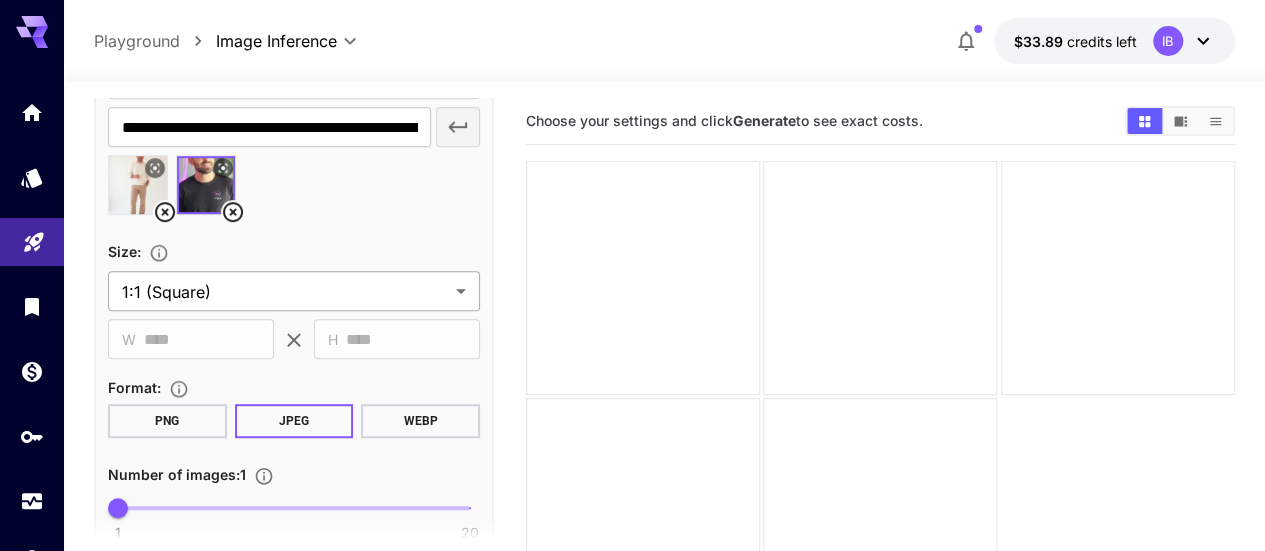 click on "**********" at bounding box center (632, 354) 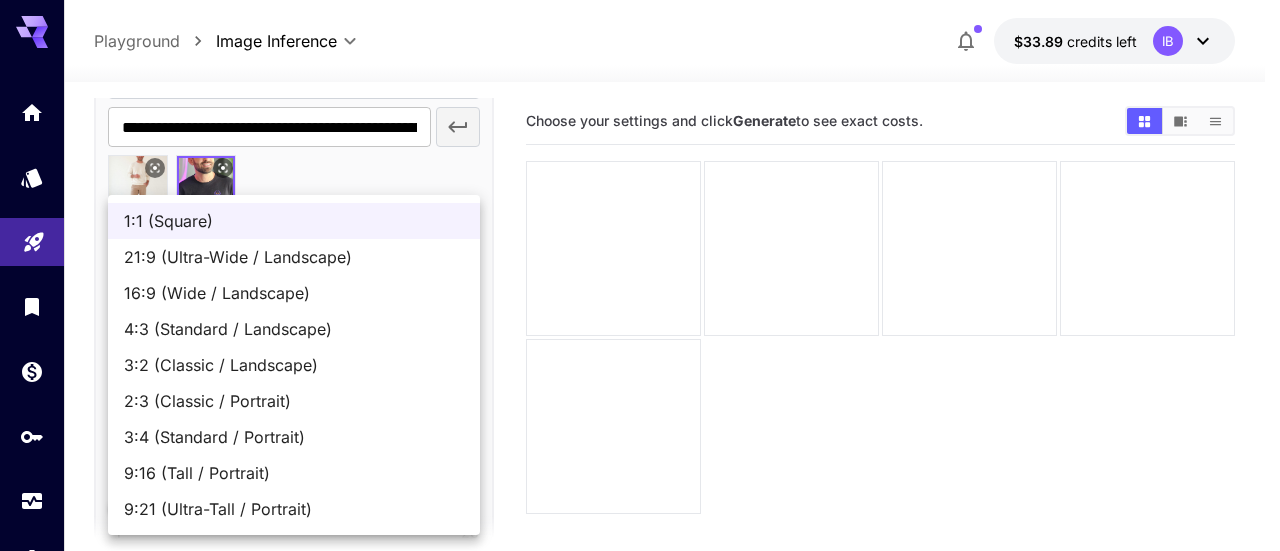 click on "16:9 (Wide / Landscape)" at bounding box center [294, 293] 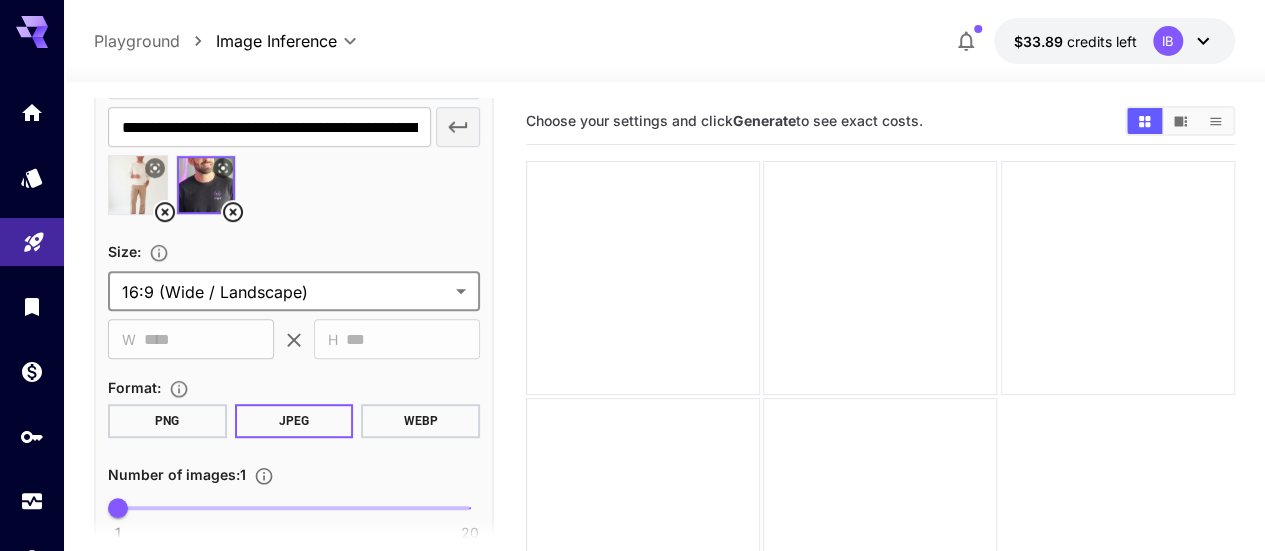 scroll, scrollTop: 200, scrollLeft: 0, axis: vertical 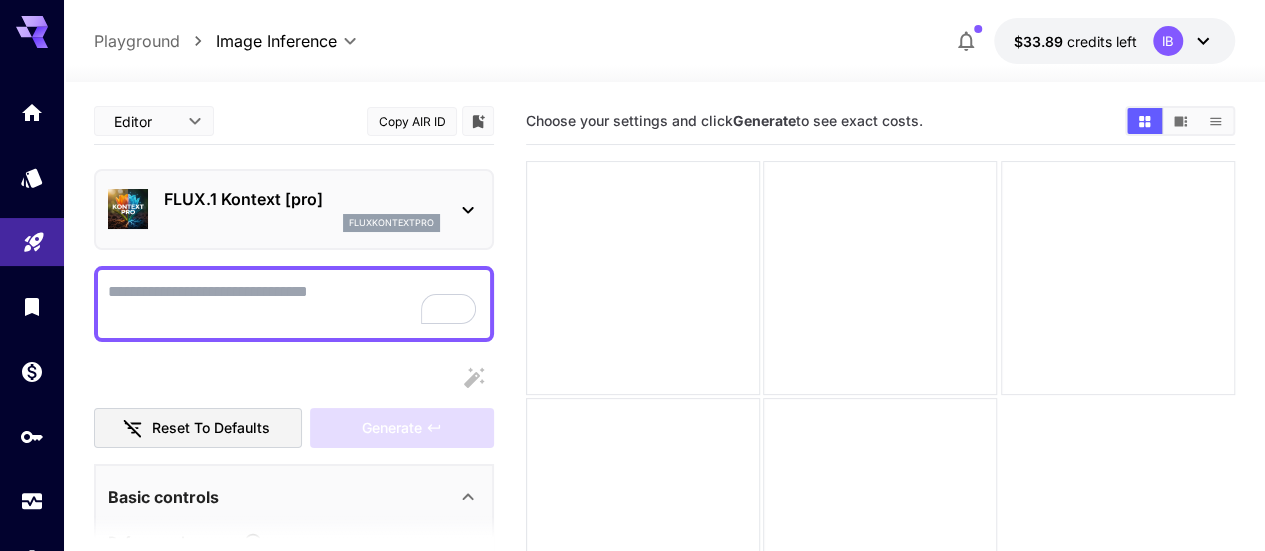 click on "Display cost in response" at bounding box center (294, 304) 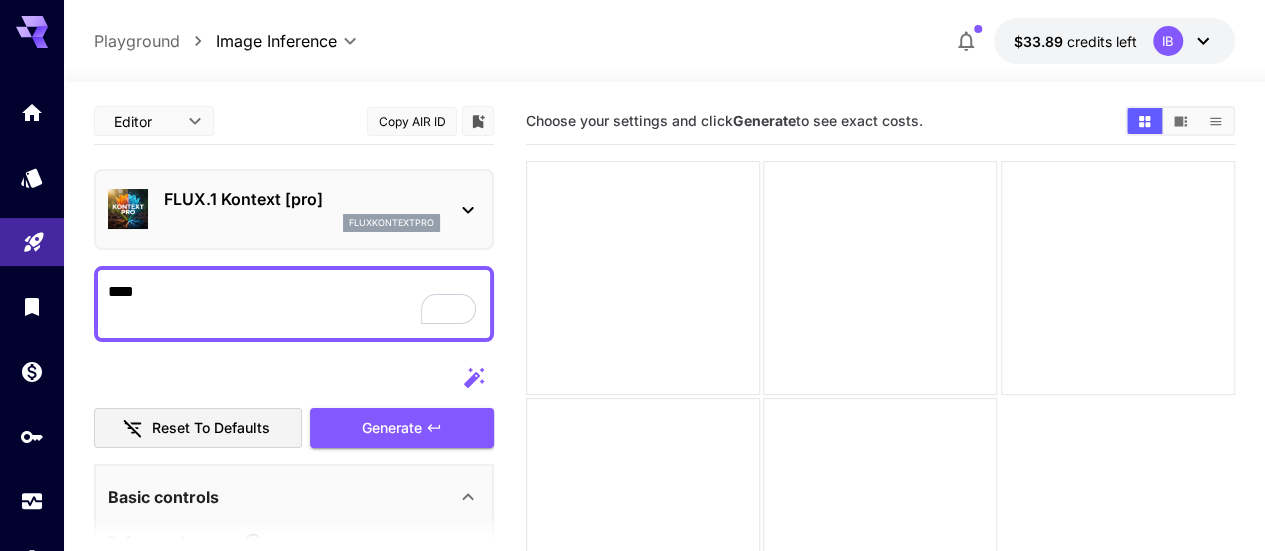 type on "****" 